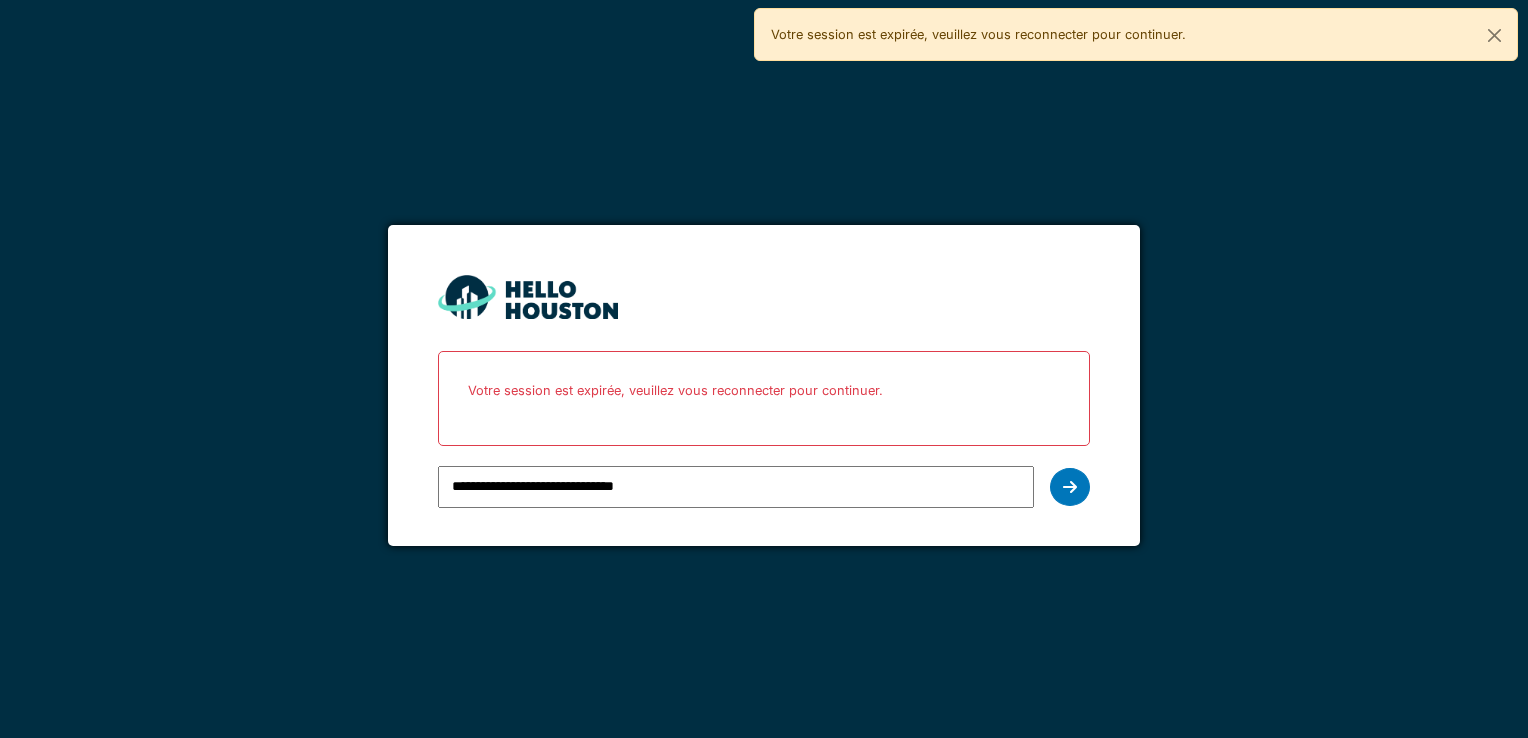 scroll, scrollTop: 0, scrollLeft: 0, axis: both 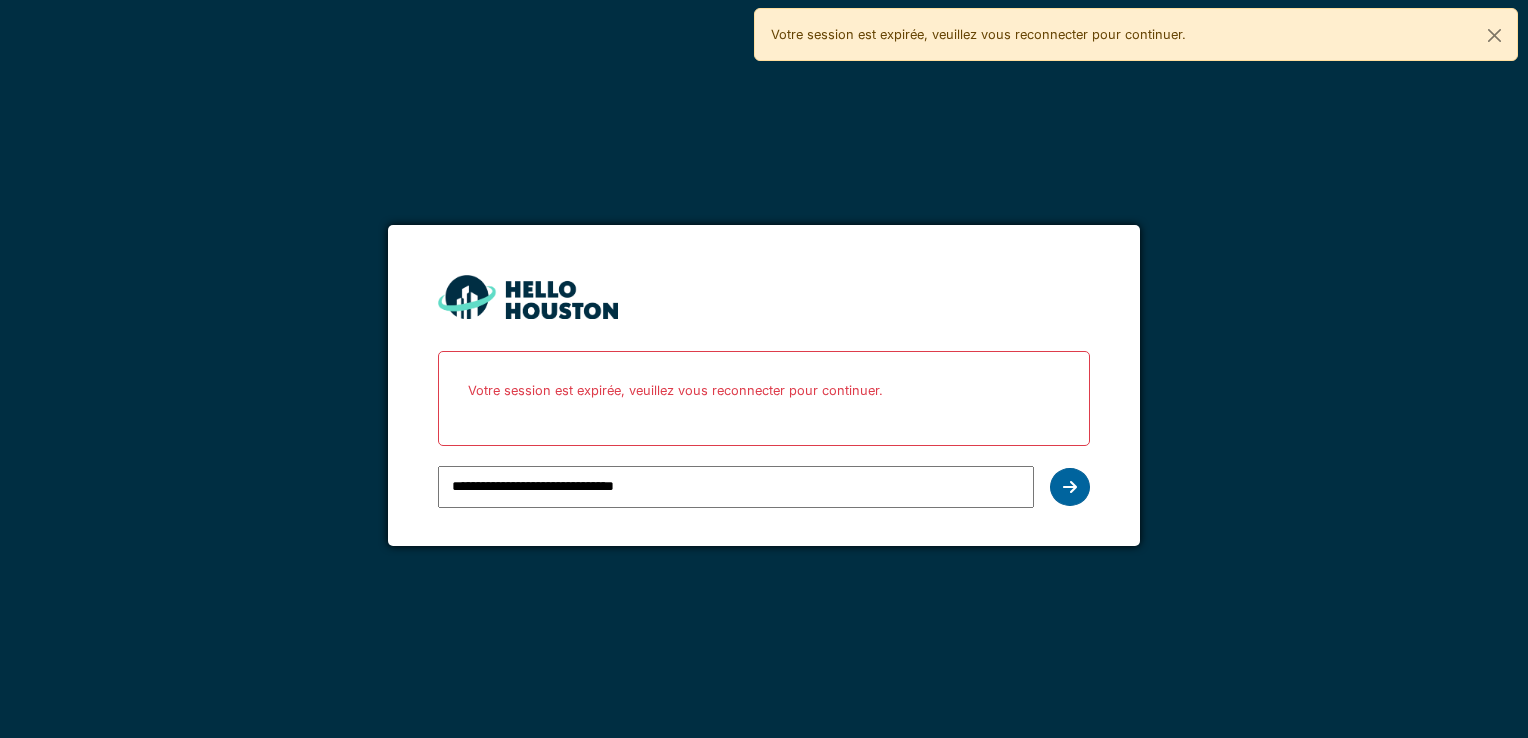 click at bounding box center [1070, 487] 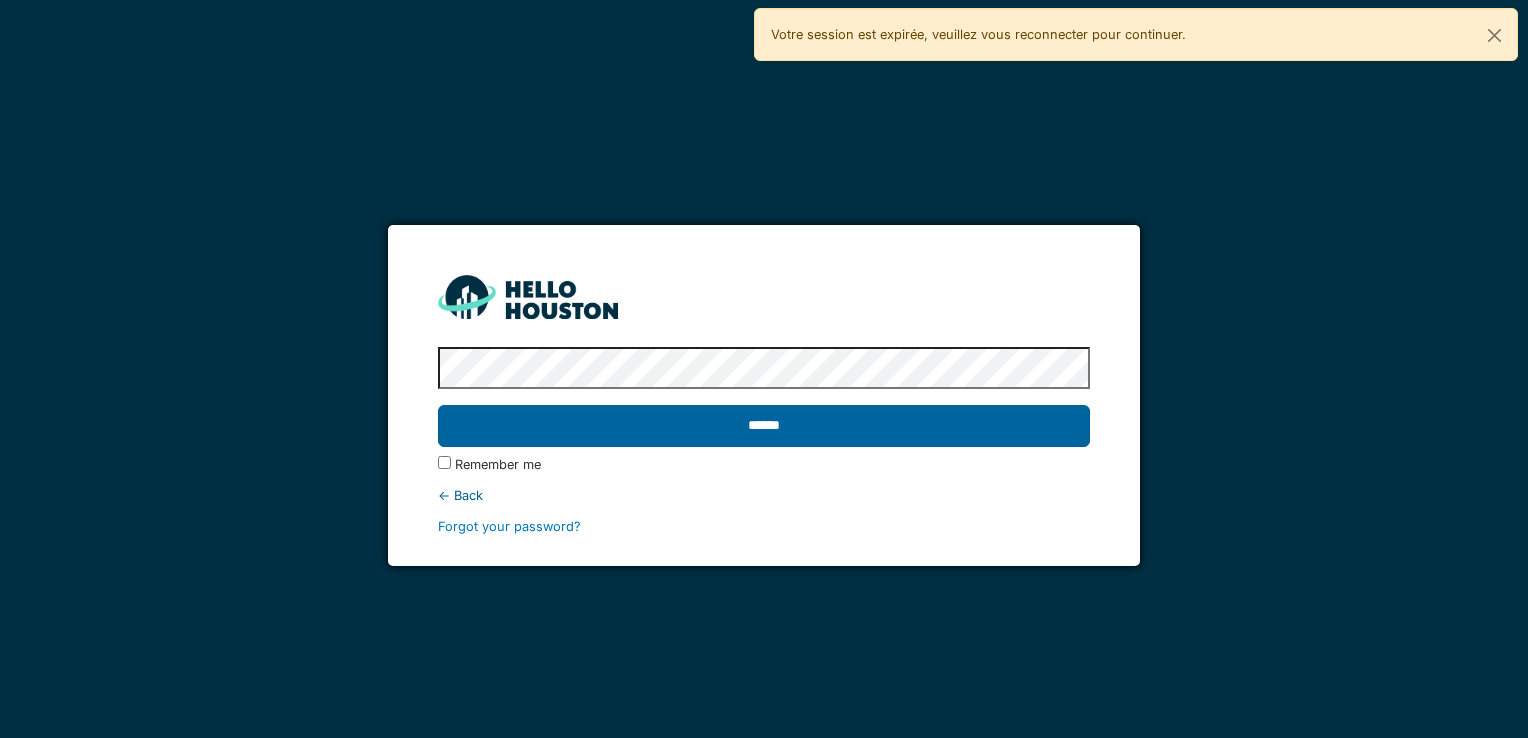 click on "******" at bounding box center (763, 426) 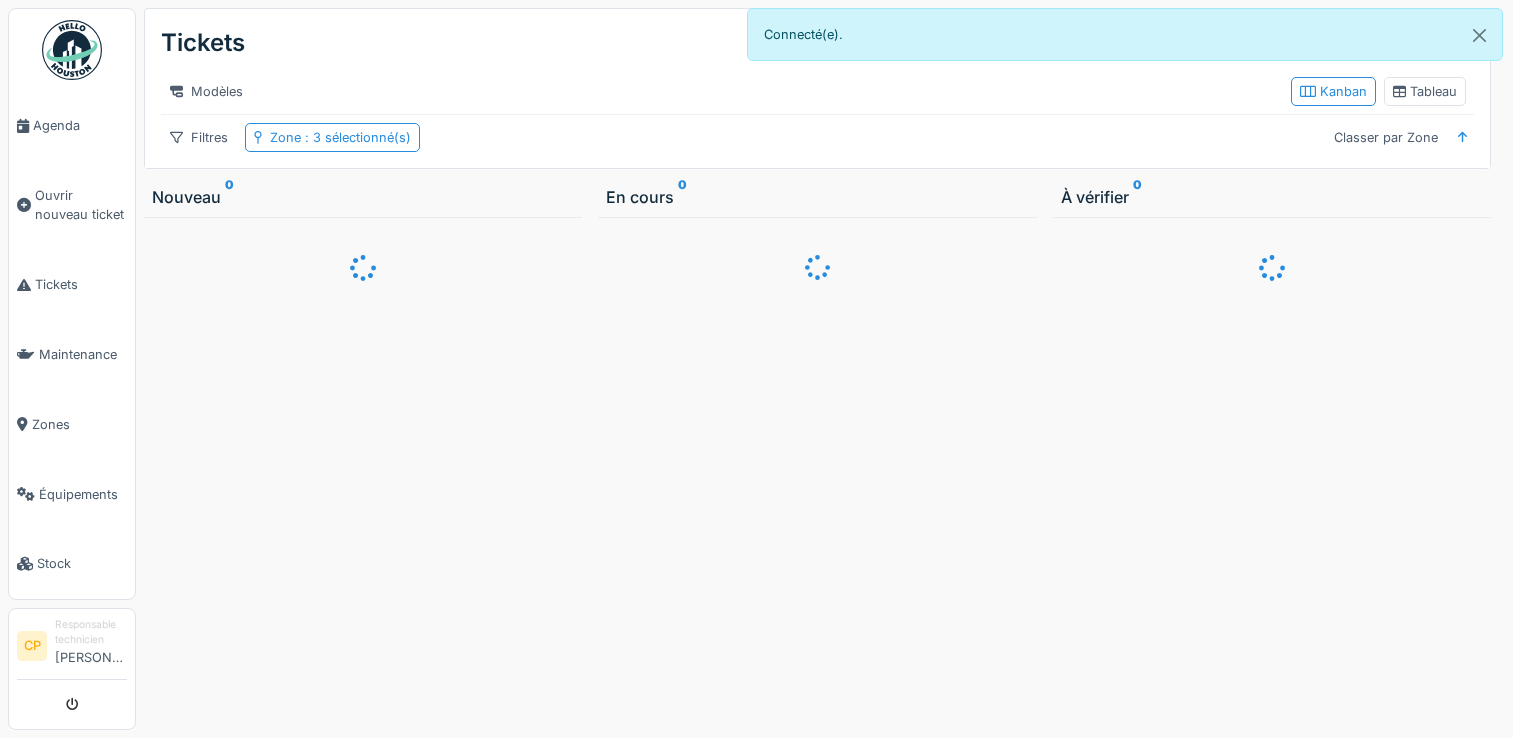 scroll, scrollTop: 0, scrollLeft: 0, axis: both 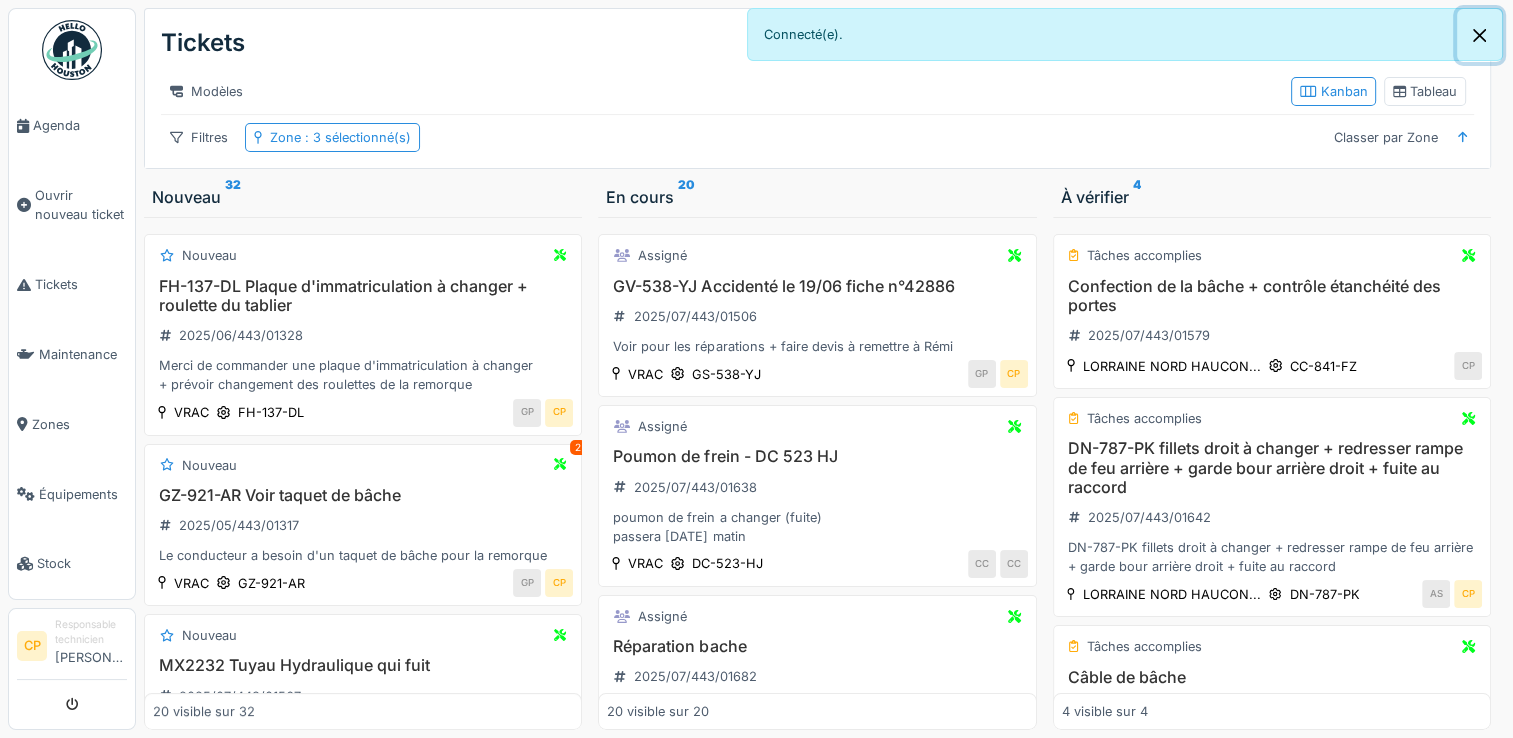 click at bounding box center (1479, 35) 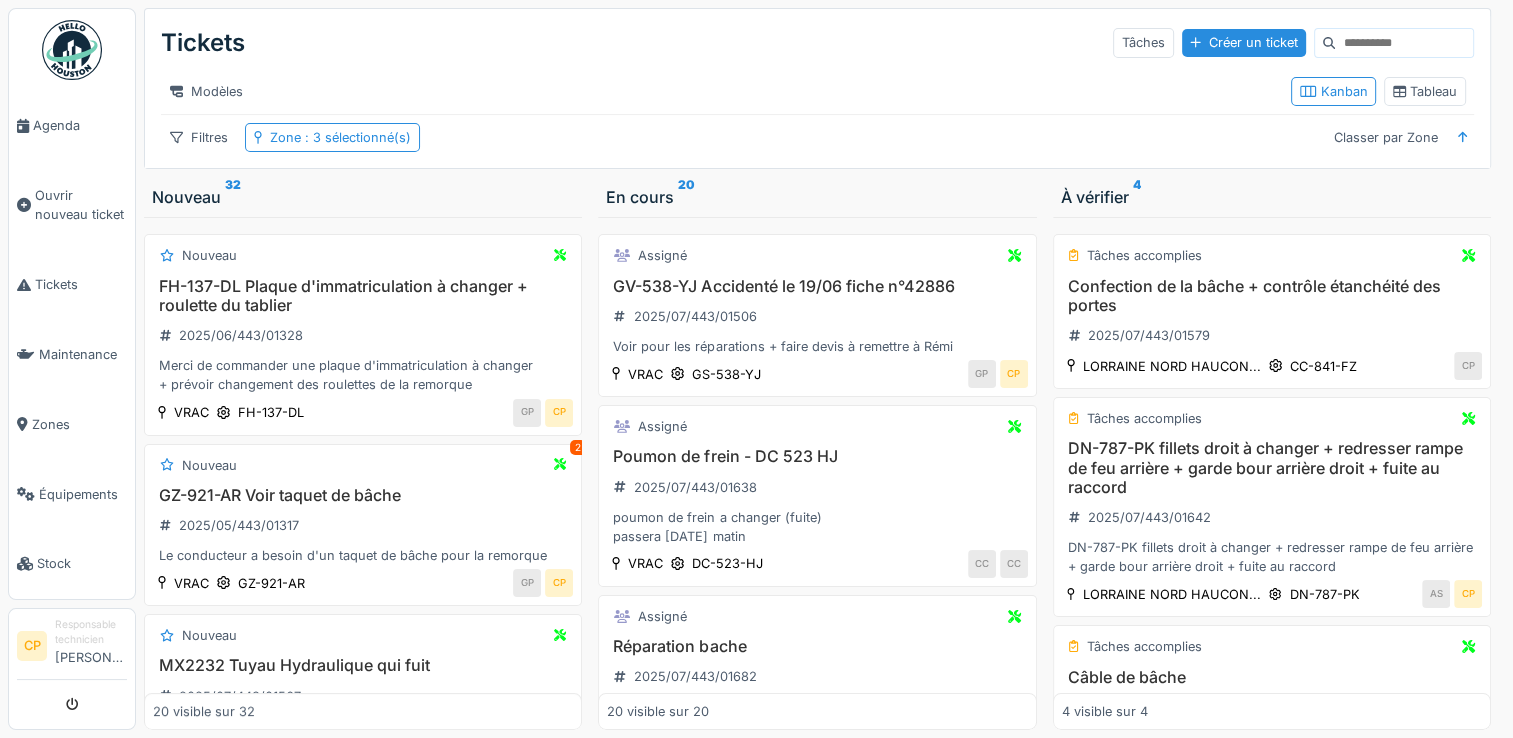 click at bounding box center (1404, 43) 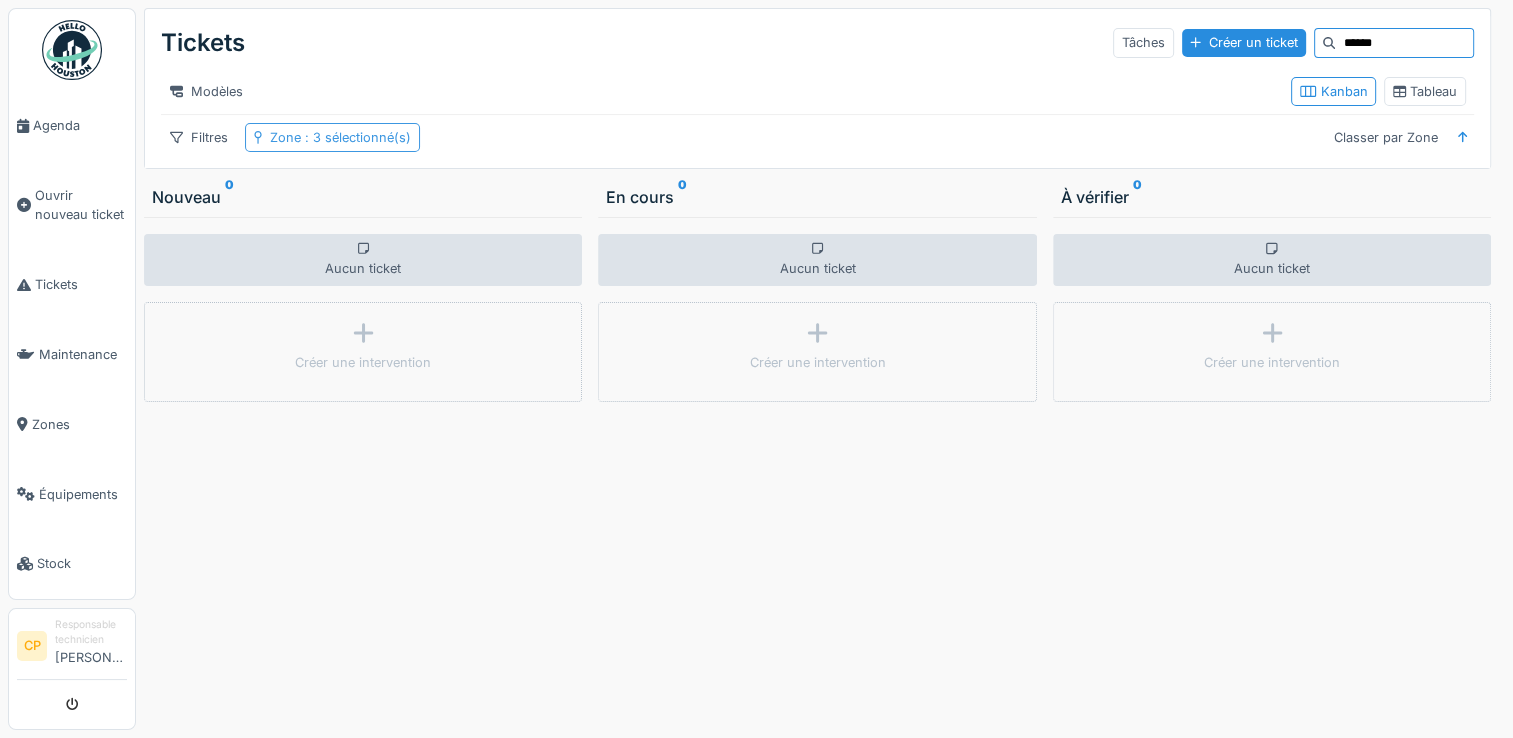 type on "******" 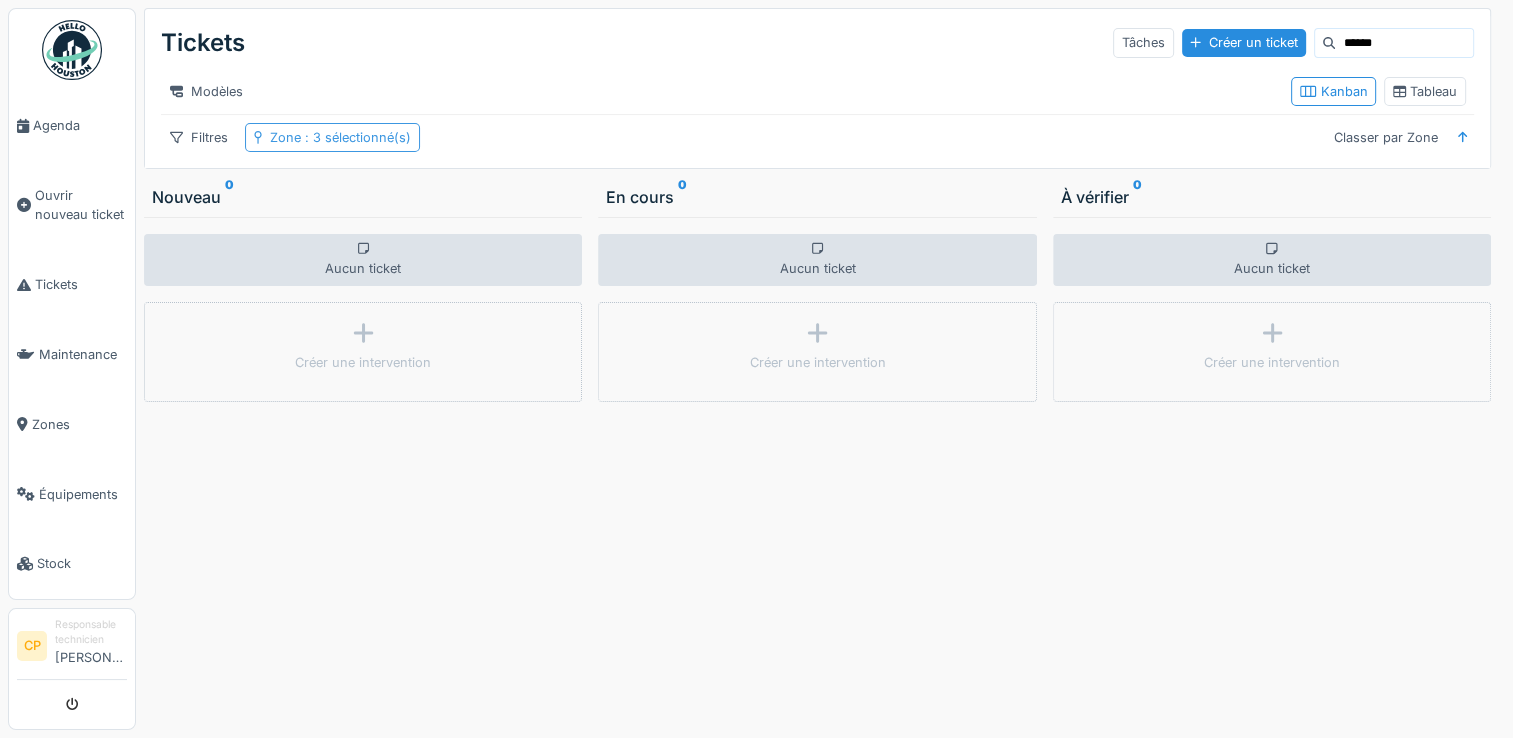 click on "Zone   :   3 sélectionné(s)" at bounding box center (340, 137) 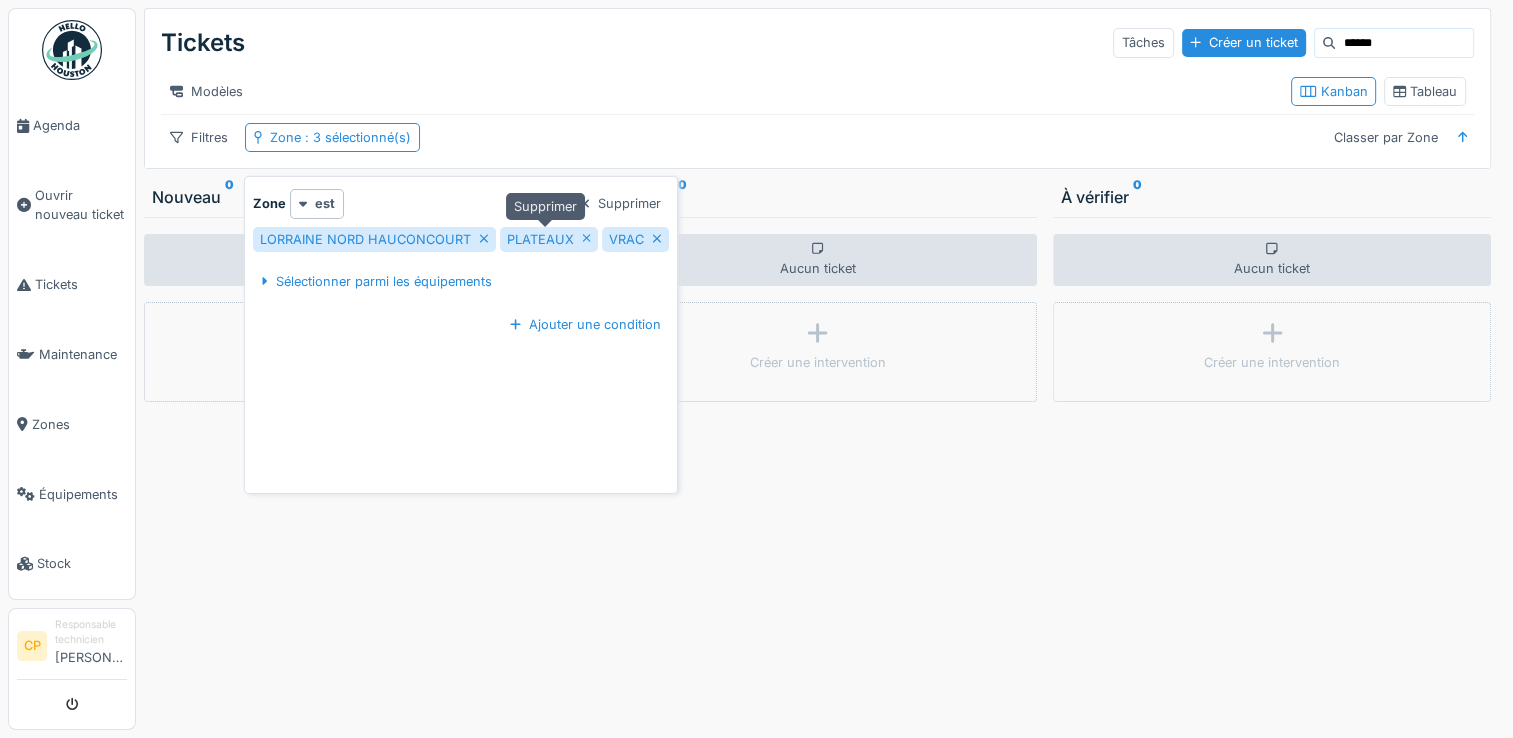 click on "PLATEAUX" at bounding box center [540, 239] 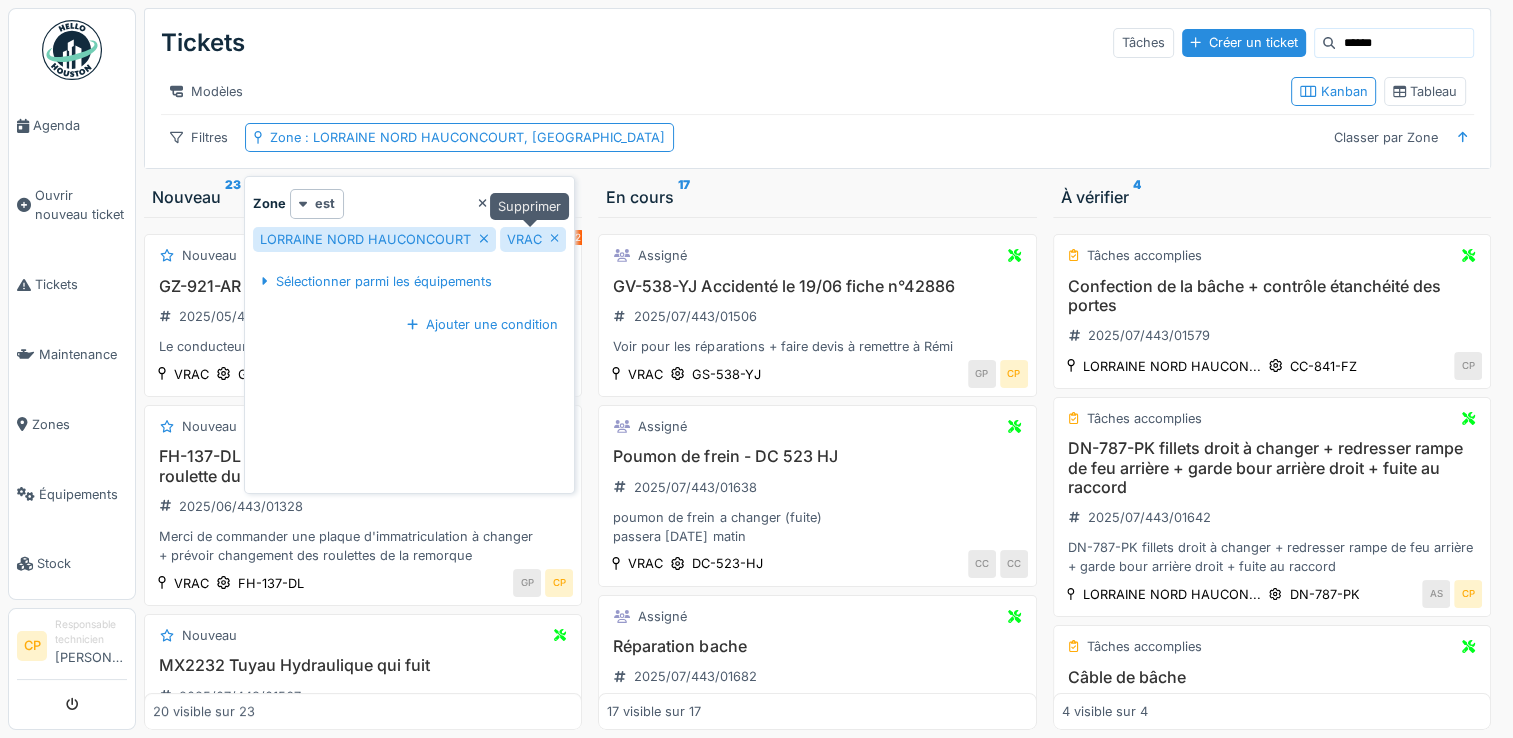 click 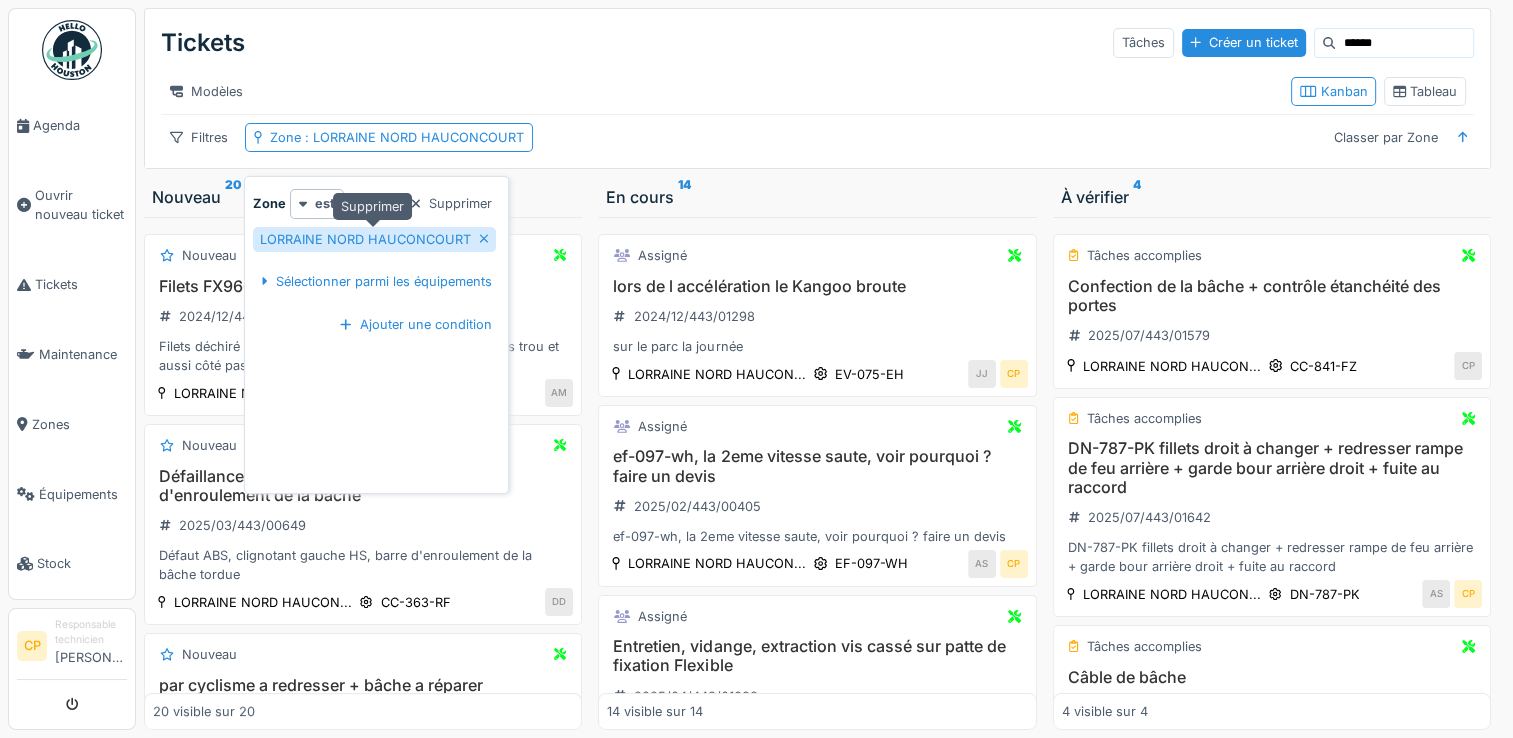 click on "LORRAINE NORD HAUCONCOURT" at bounding box center (374, 239) 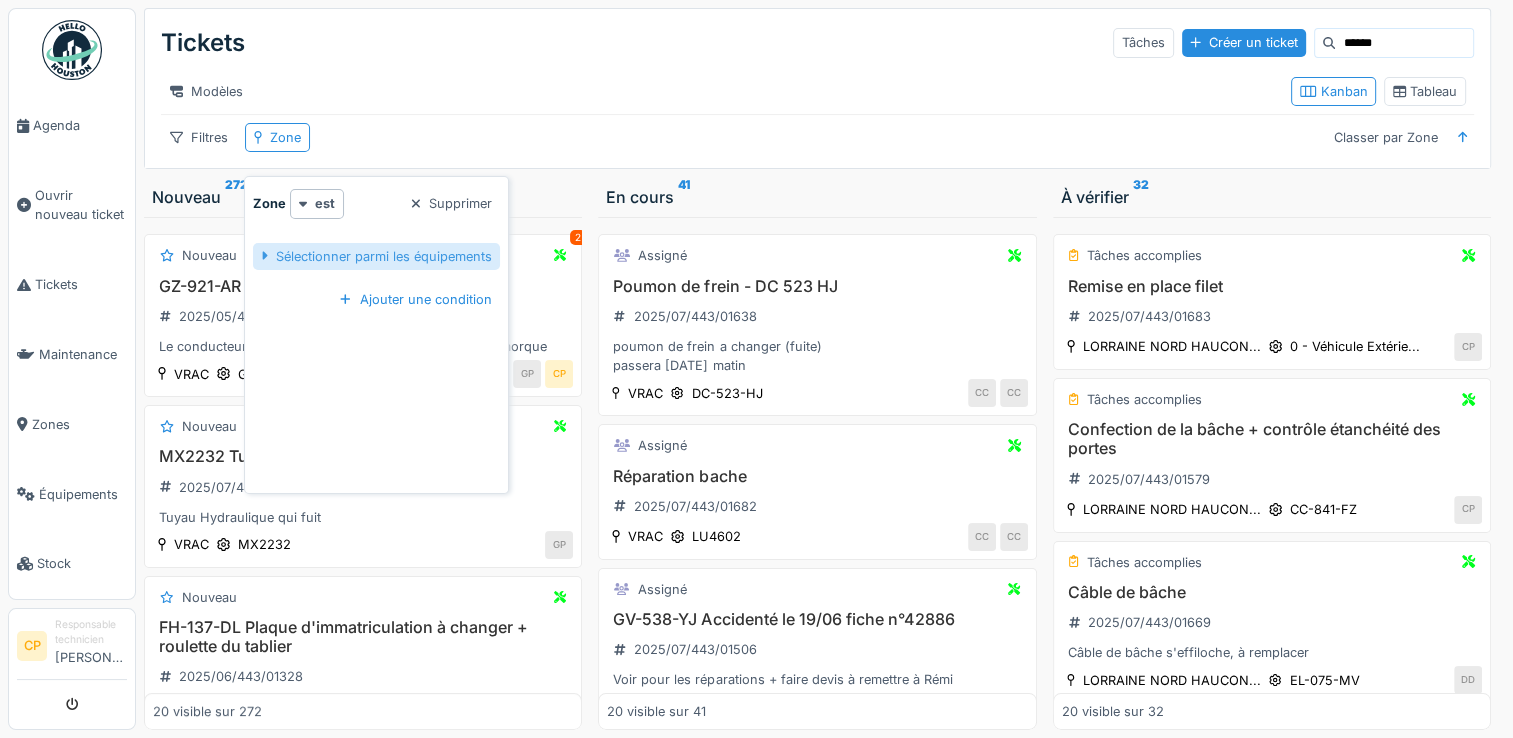 click on "Sélectionner parmi les équipements" at bounding box center (376, 256) 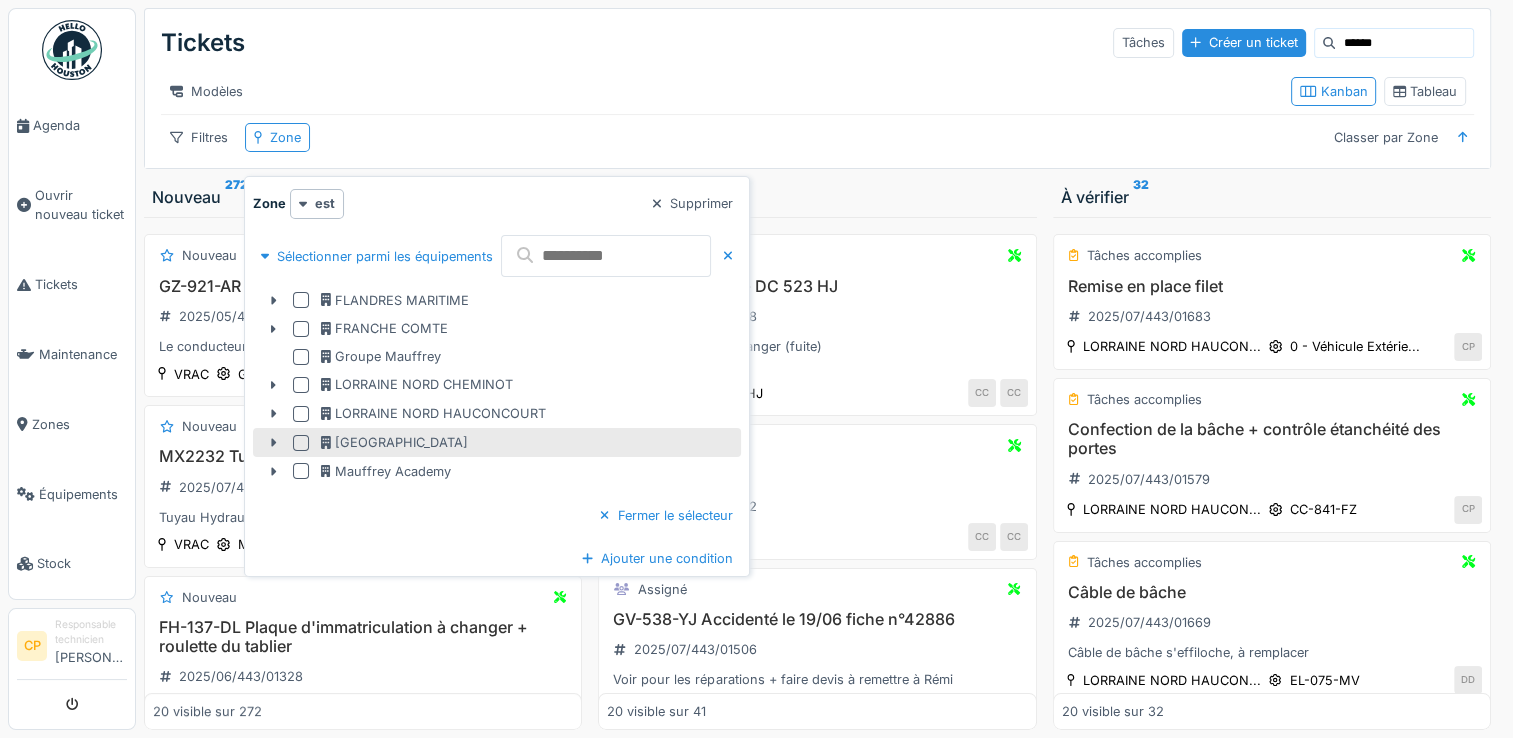 click at bounding box center (301, 443) 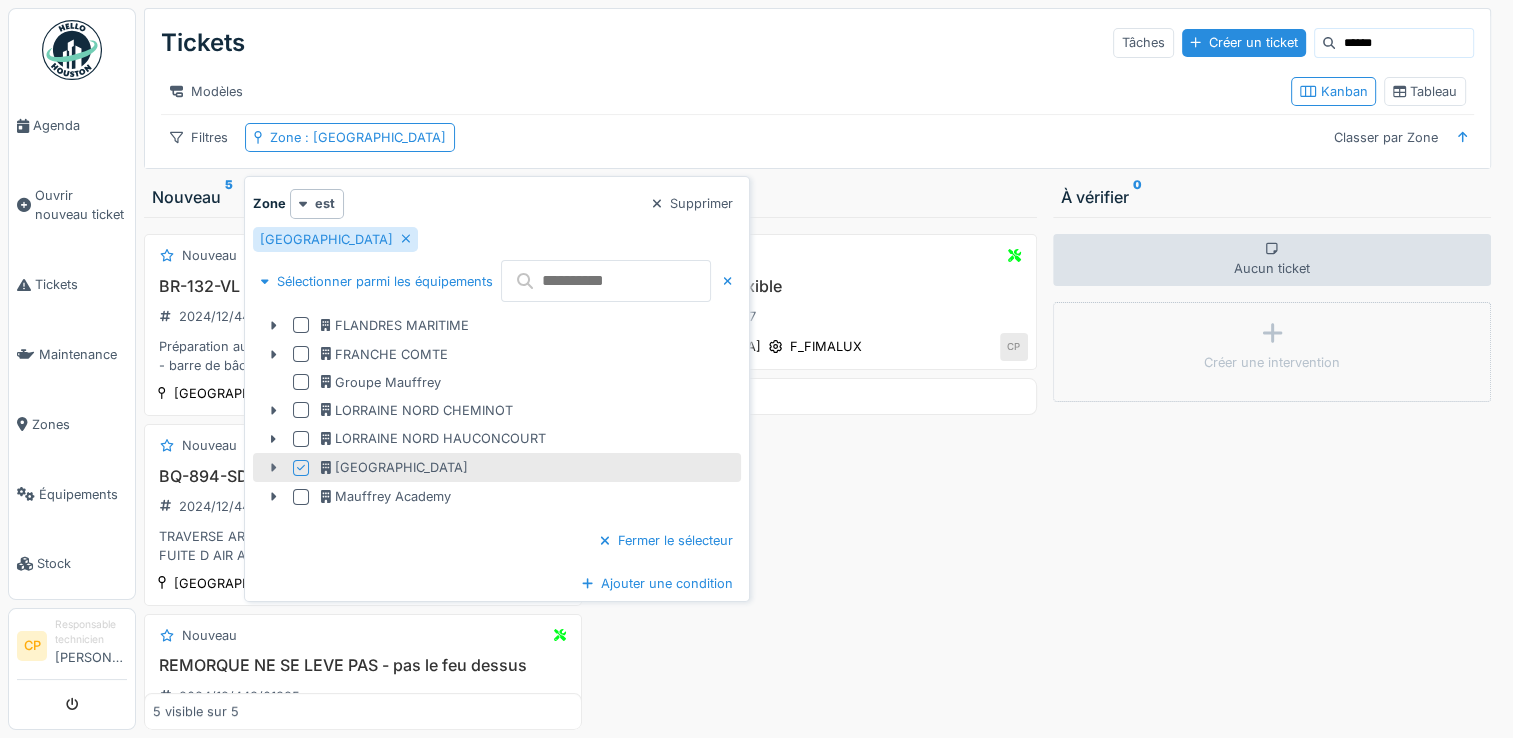 click 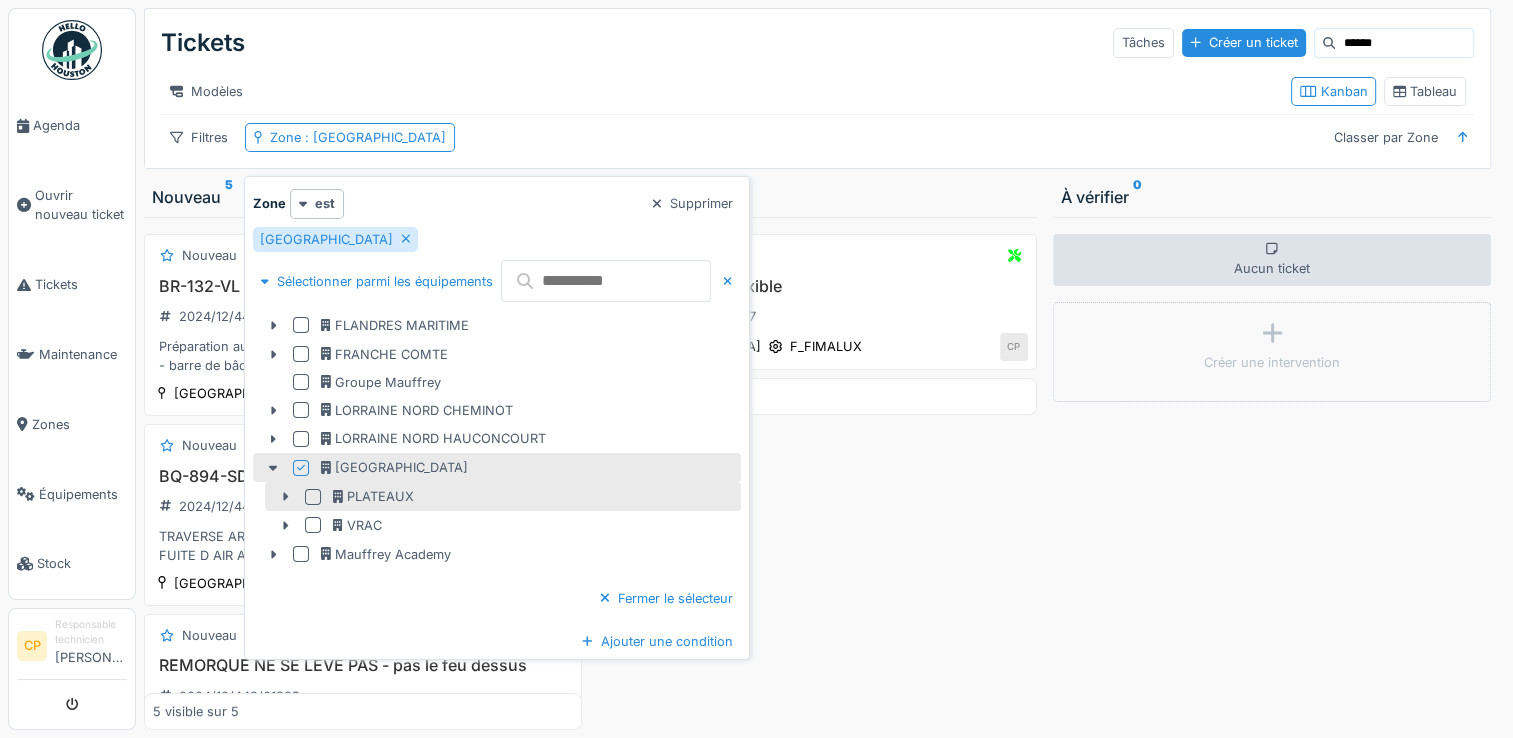click at bounding box center (313, 497) 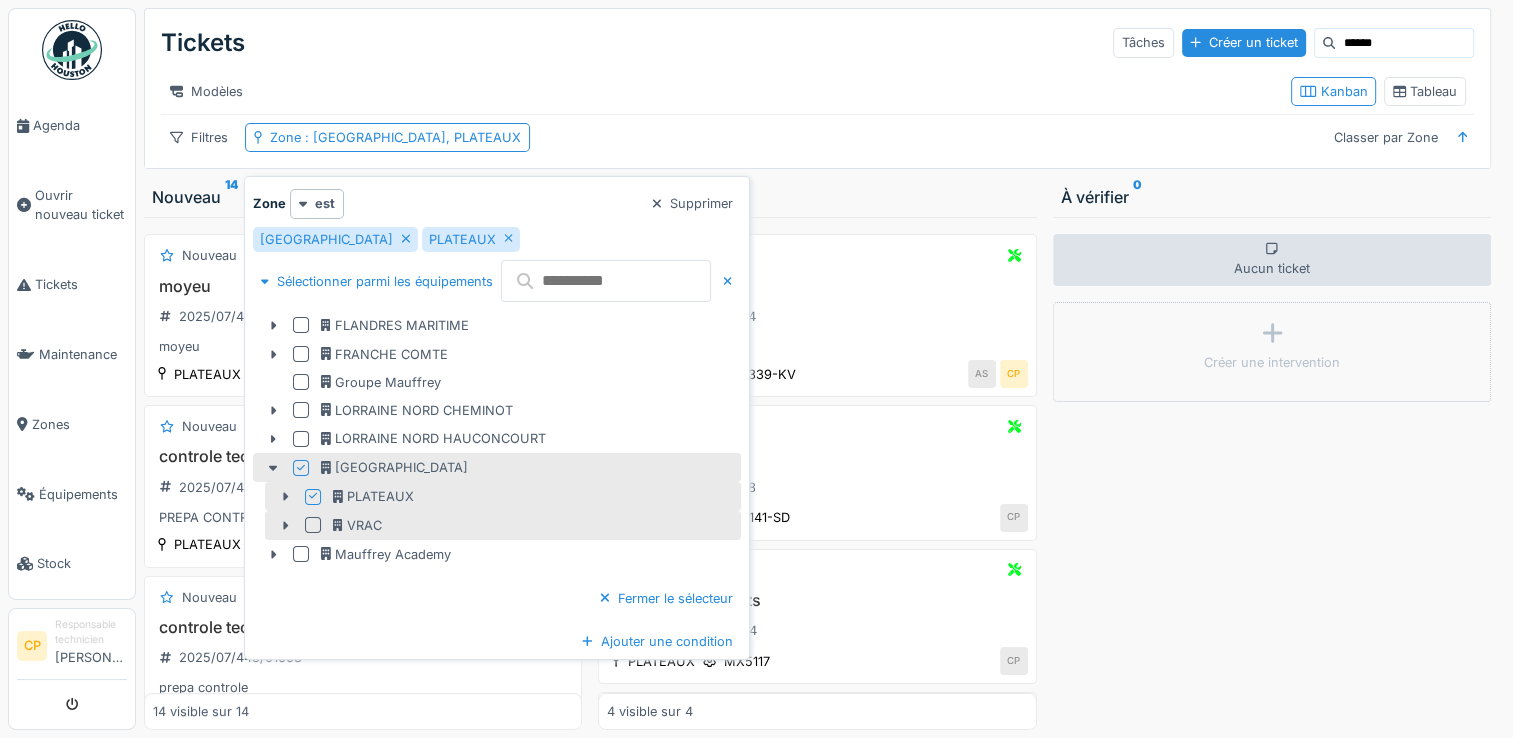 click at bounding box center [313, 525] 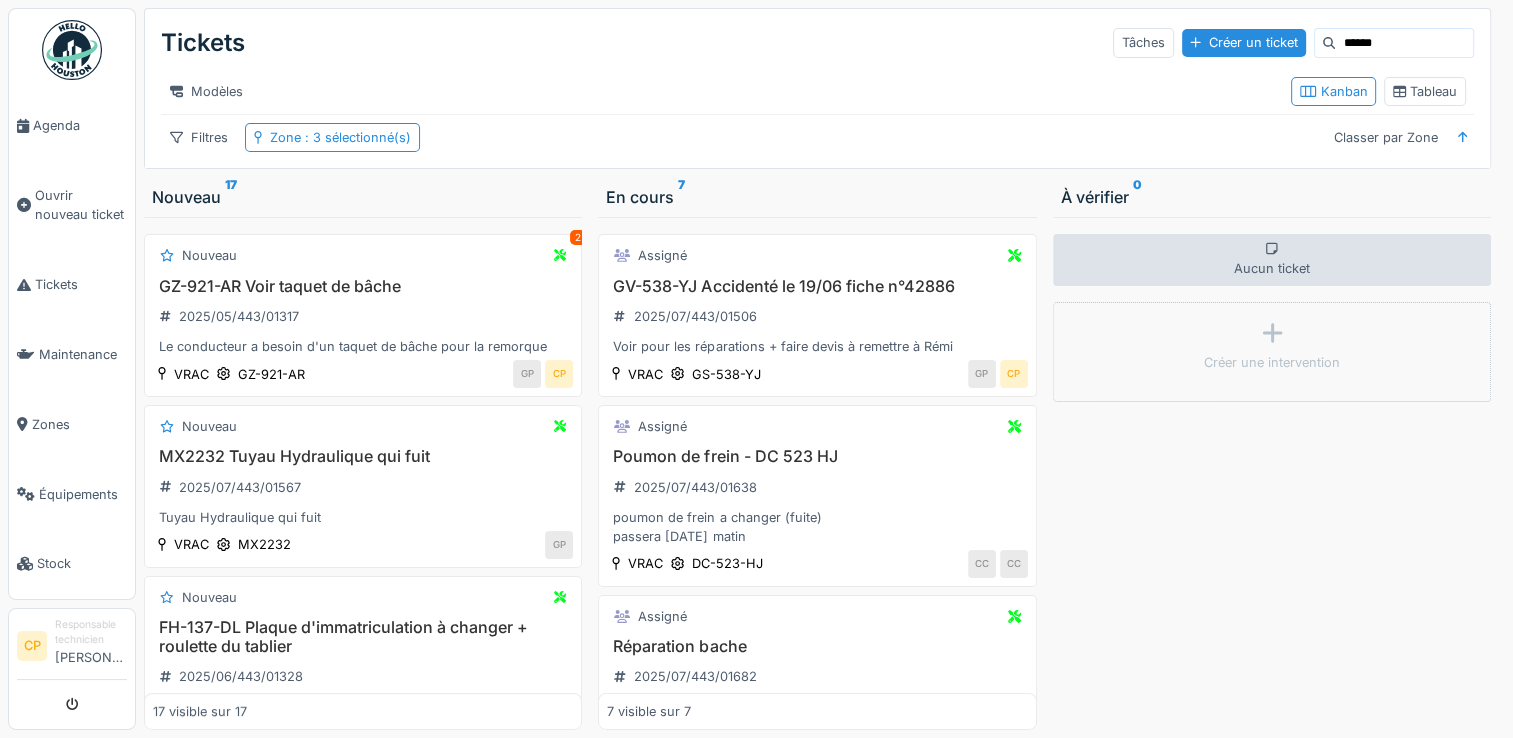 click on "Tickets Tâches Créer un ticket ****** Modèles   Kanban   Tableau Filtres Zone   :   3 sélectionné(s) Classer par Zone" at bounding box center [817, 88] 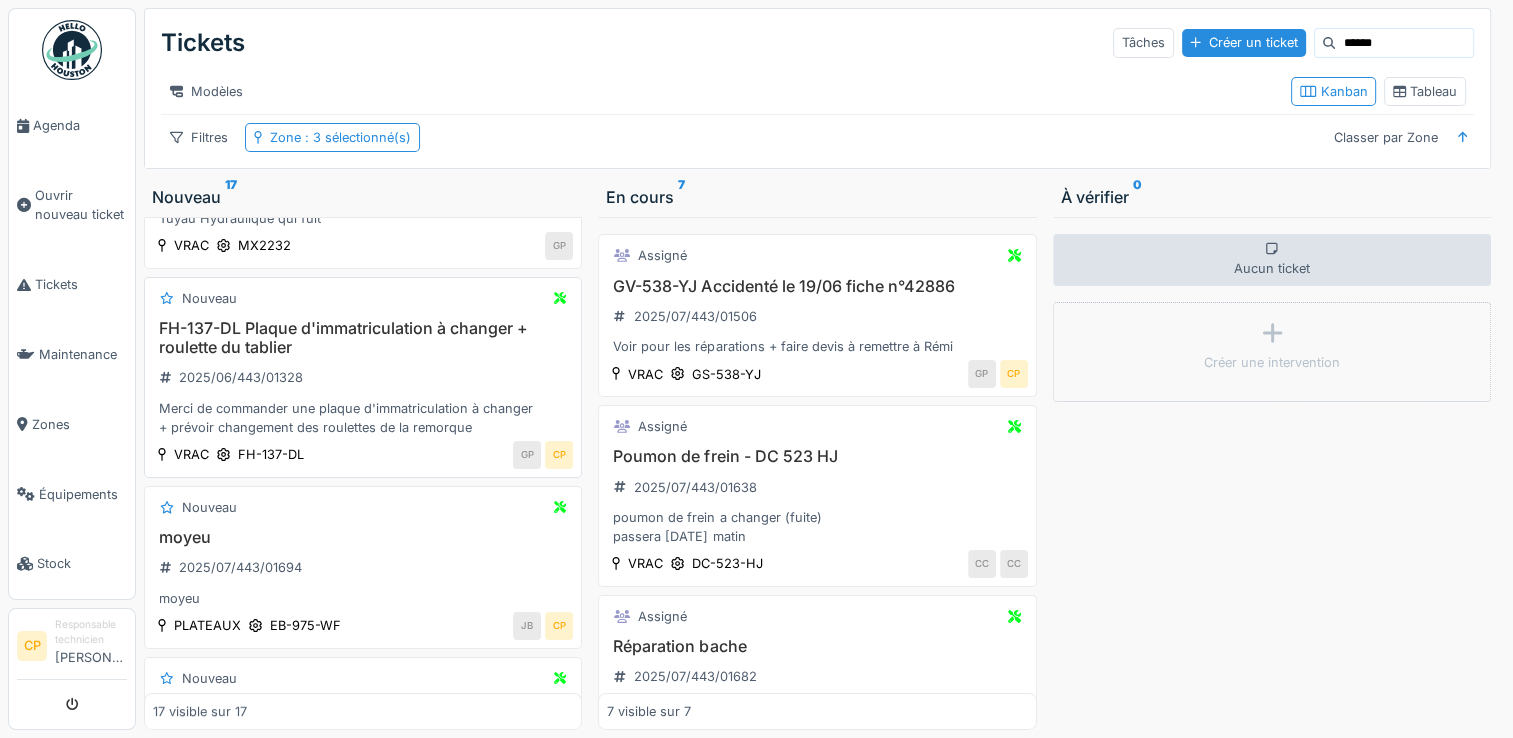 scroll, scrollTop: 300, scrollLeft: 0, axis: vertical 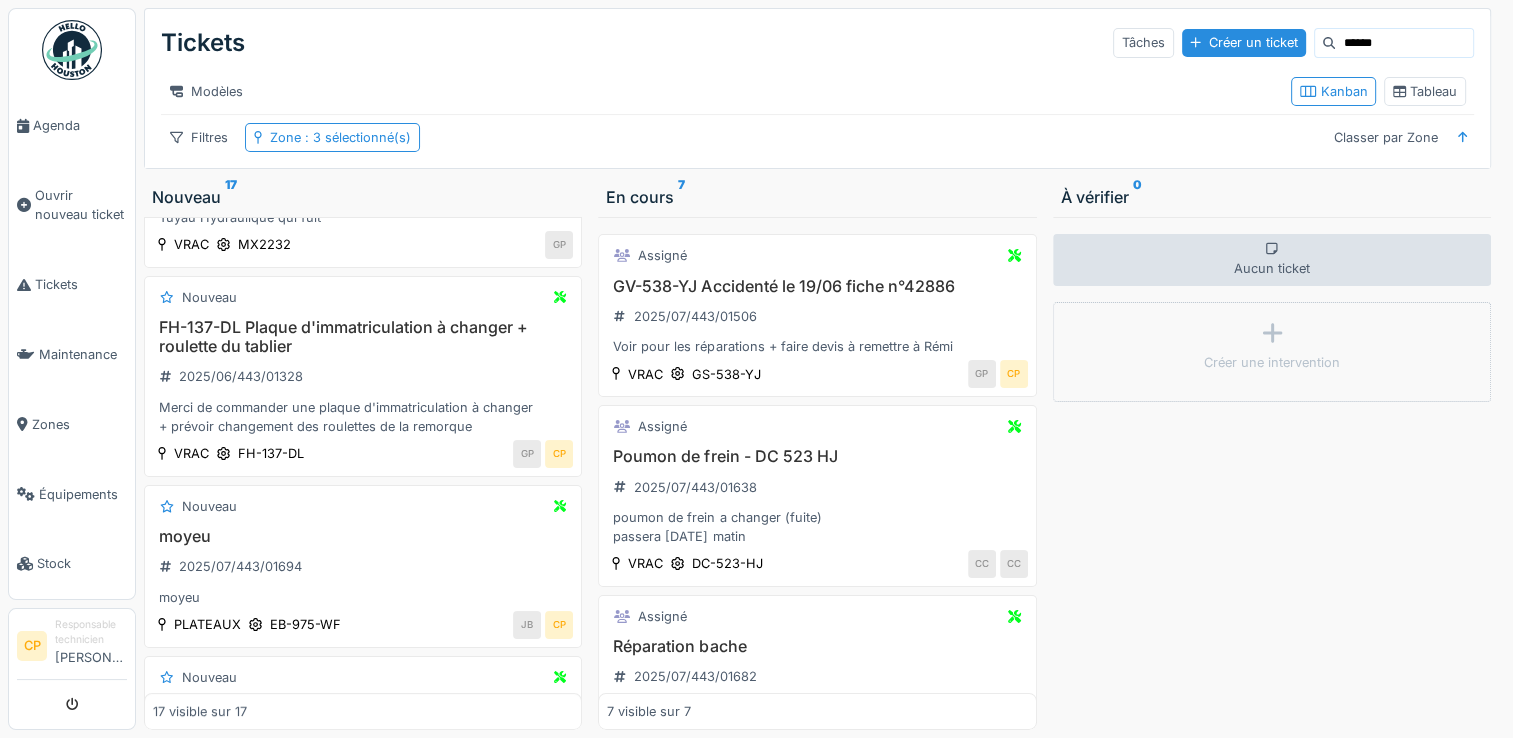 click on "Tickets Tâches Créer un ticket ******" at bounding box center (817, 43) 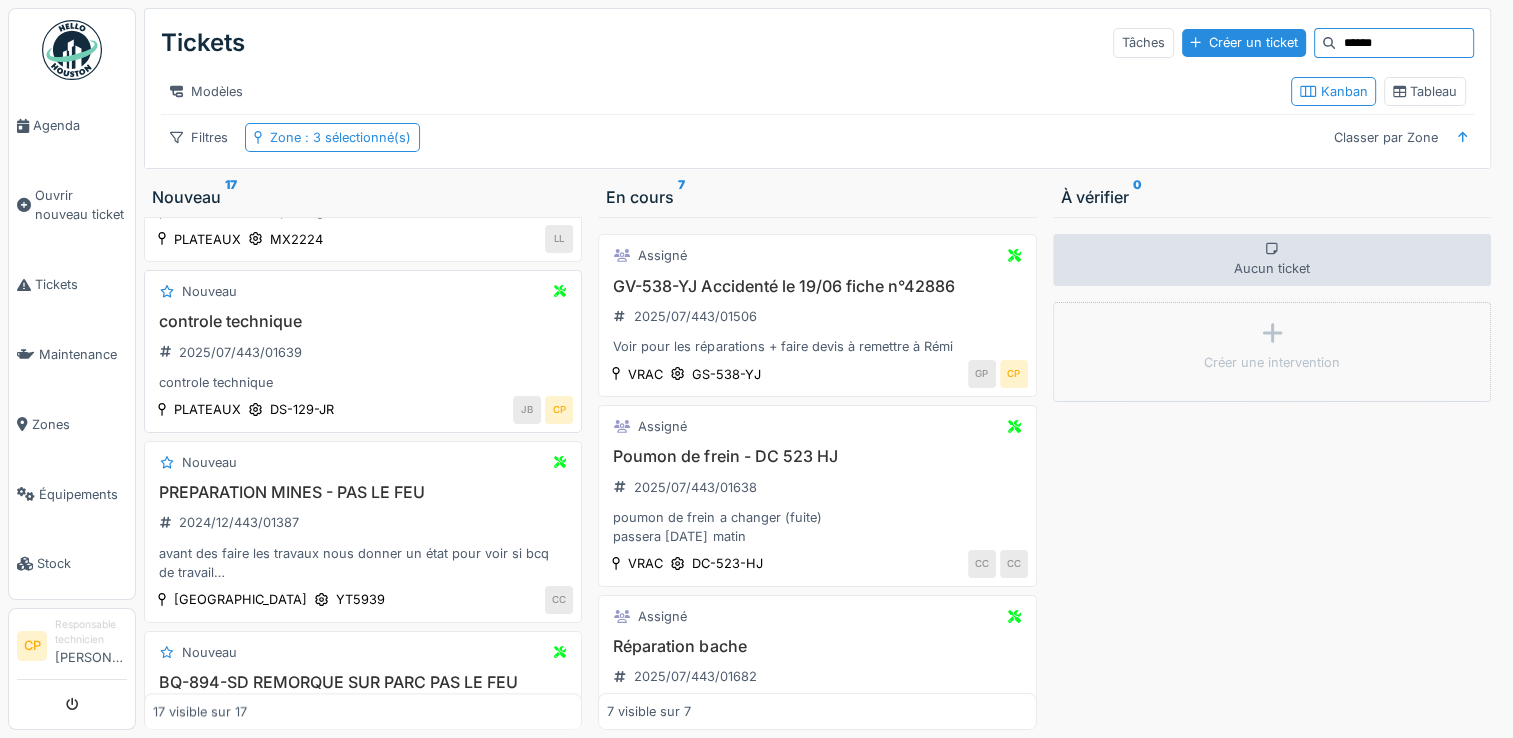 click on "controle technique" at bounding box center [363, 321] 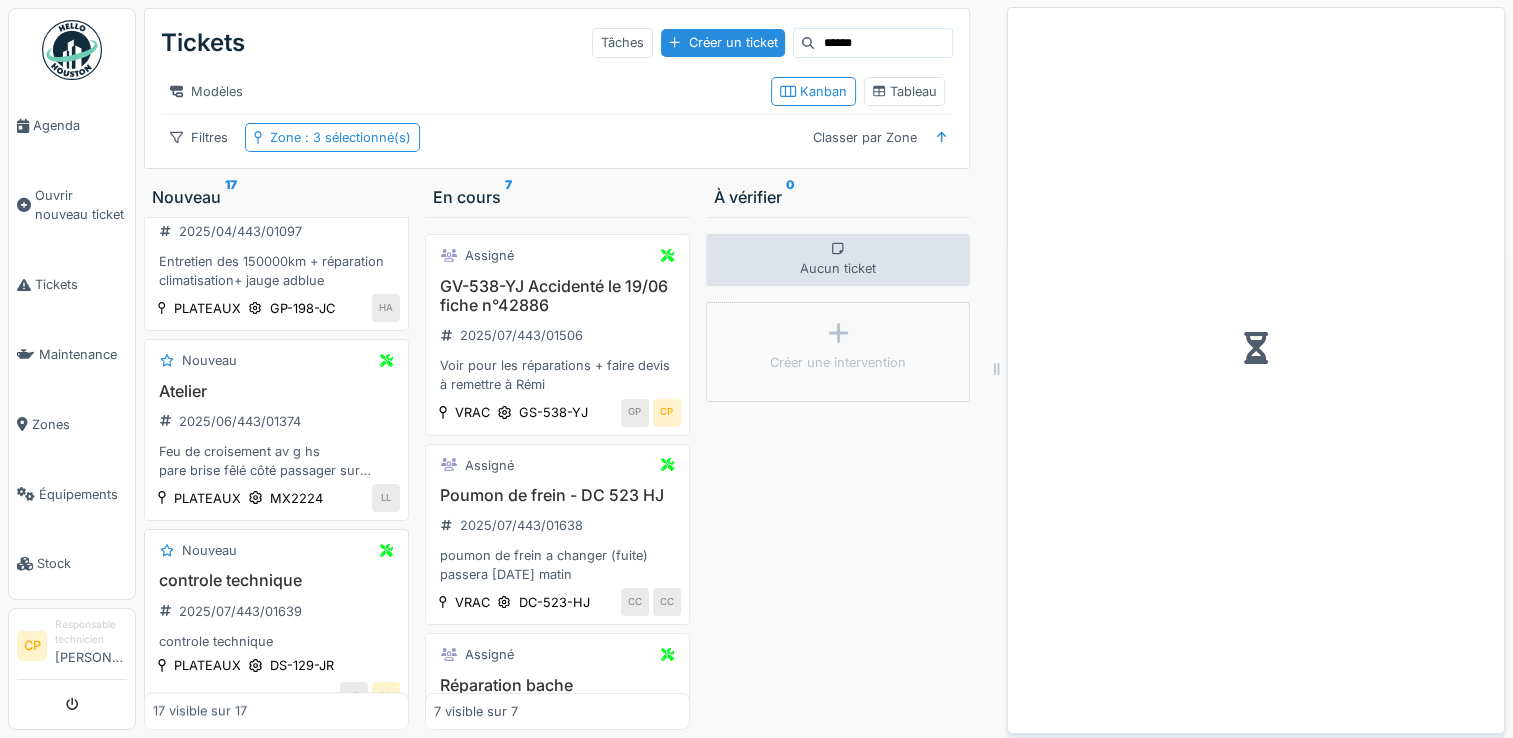 scroll, scrollTop: 2137, scrollLeft: 0, axis: vertical 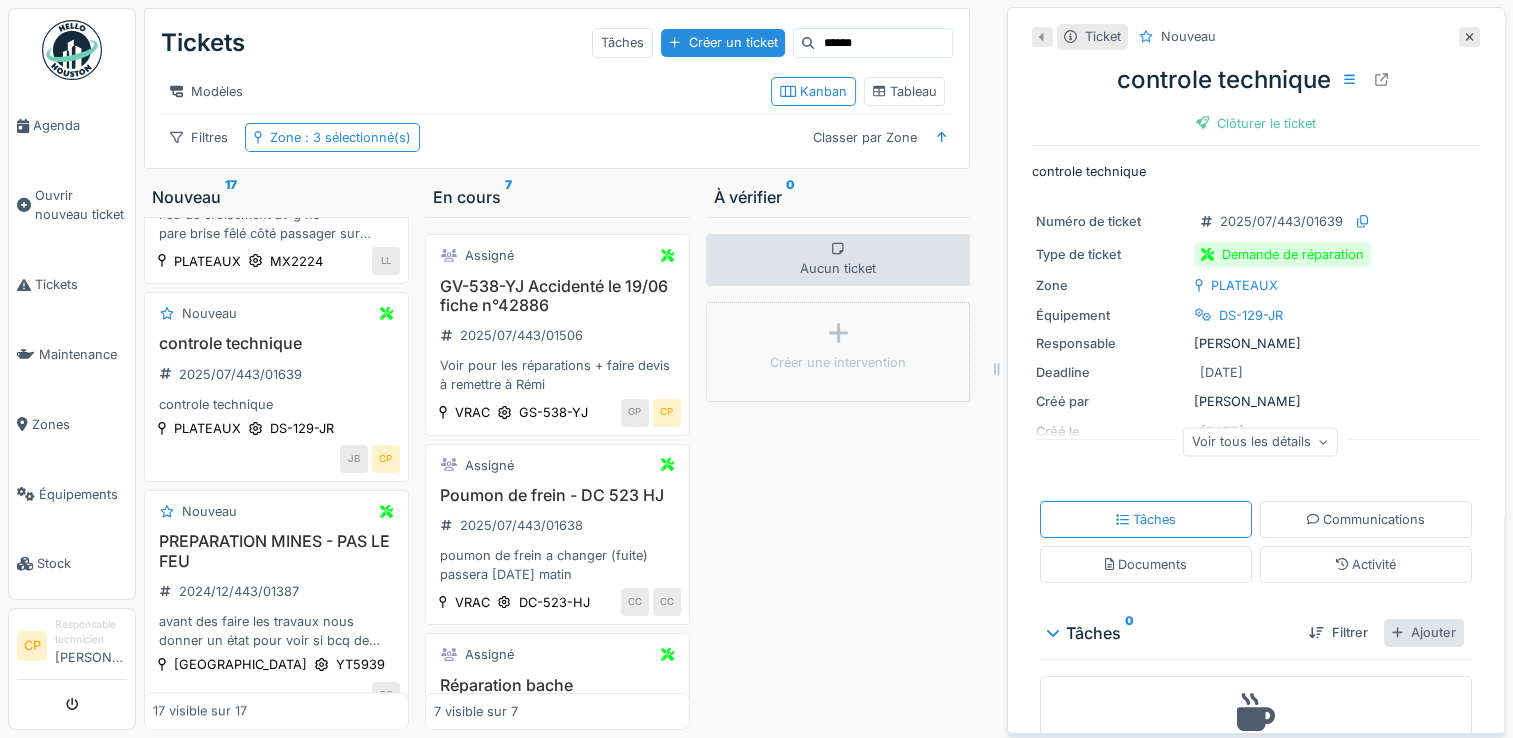 click on "Ajouter" at bounding box center (1424, 632) 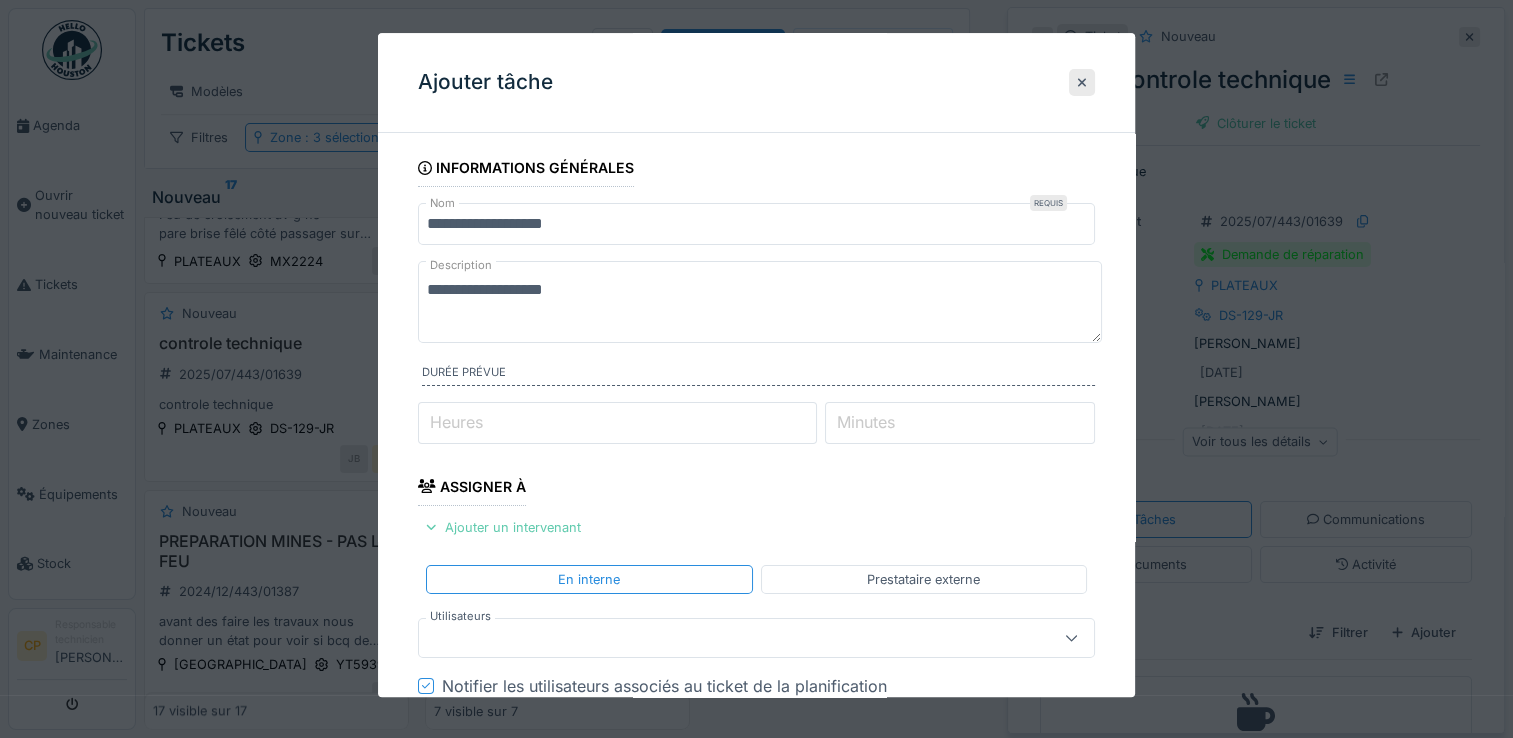 click on "Ajouter un intervenant" at bounding box center [503, 527] 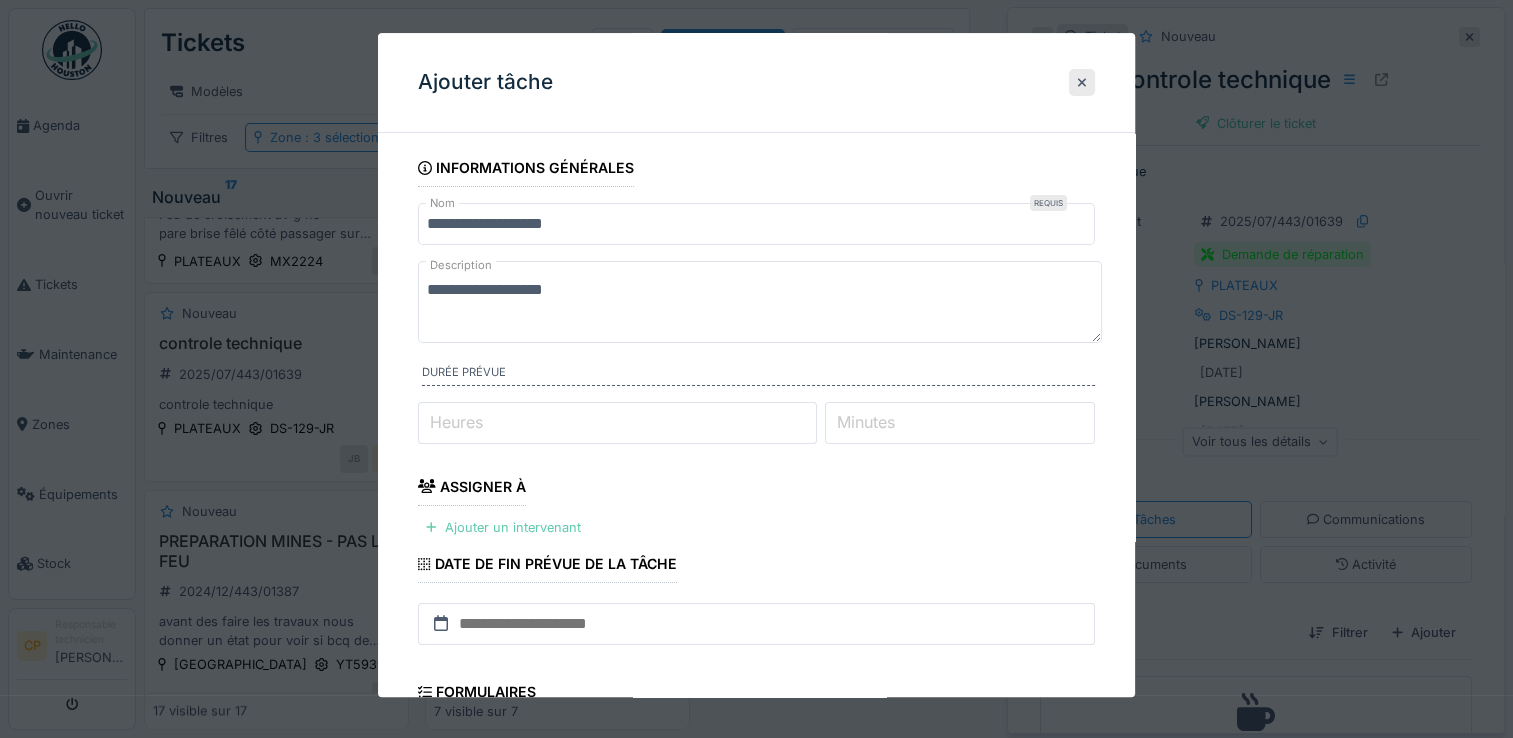 click on "Ajouter un intervenant" at bounding box center [503, 527] 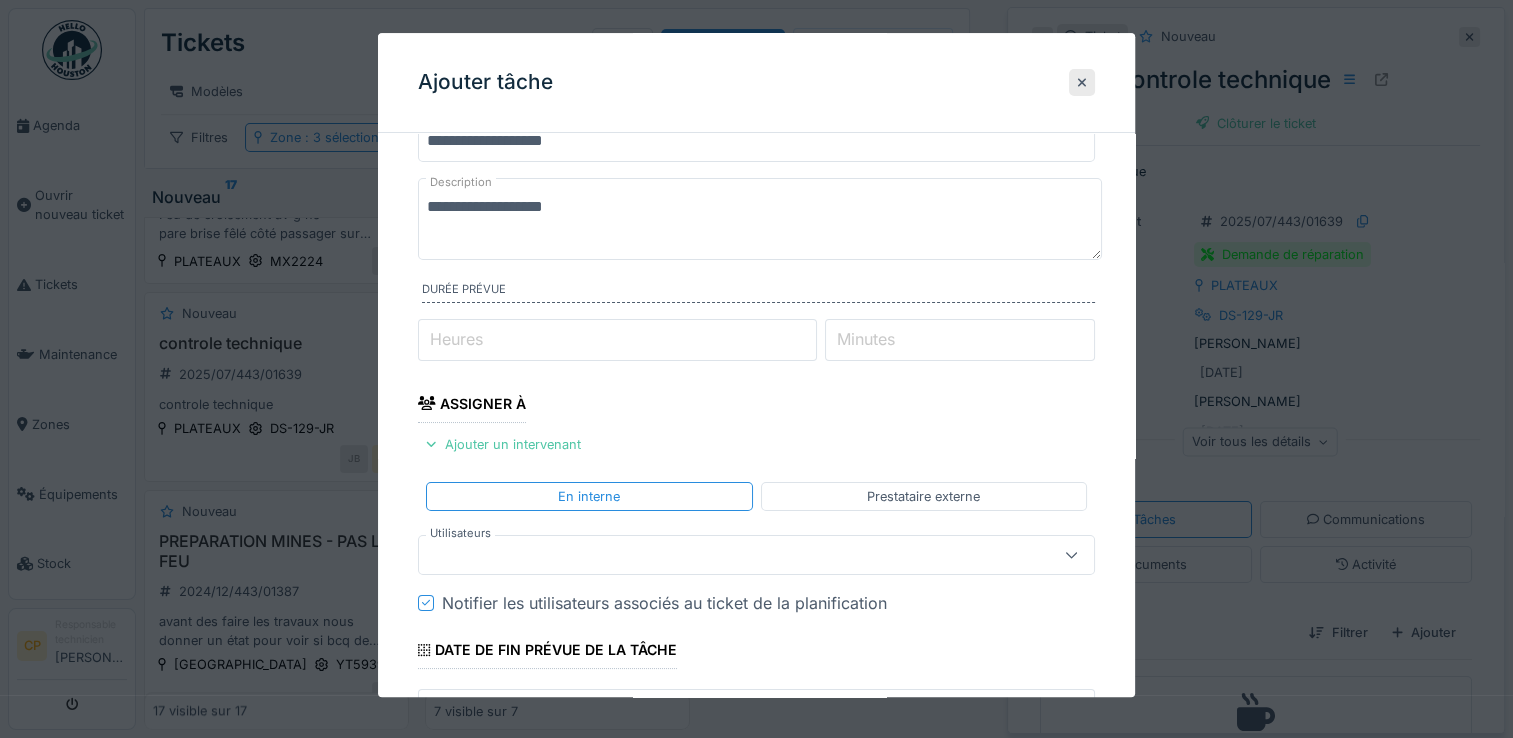 scroll, scrollTop: 200, scrollLeft: 0, axis: vertical 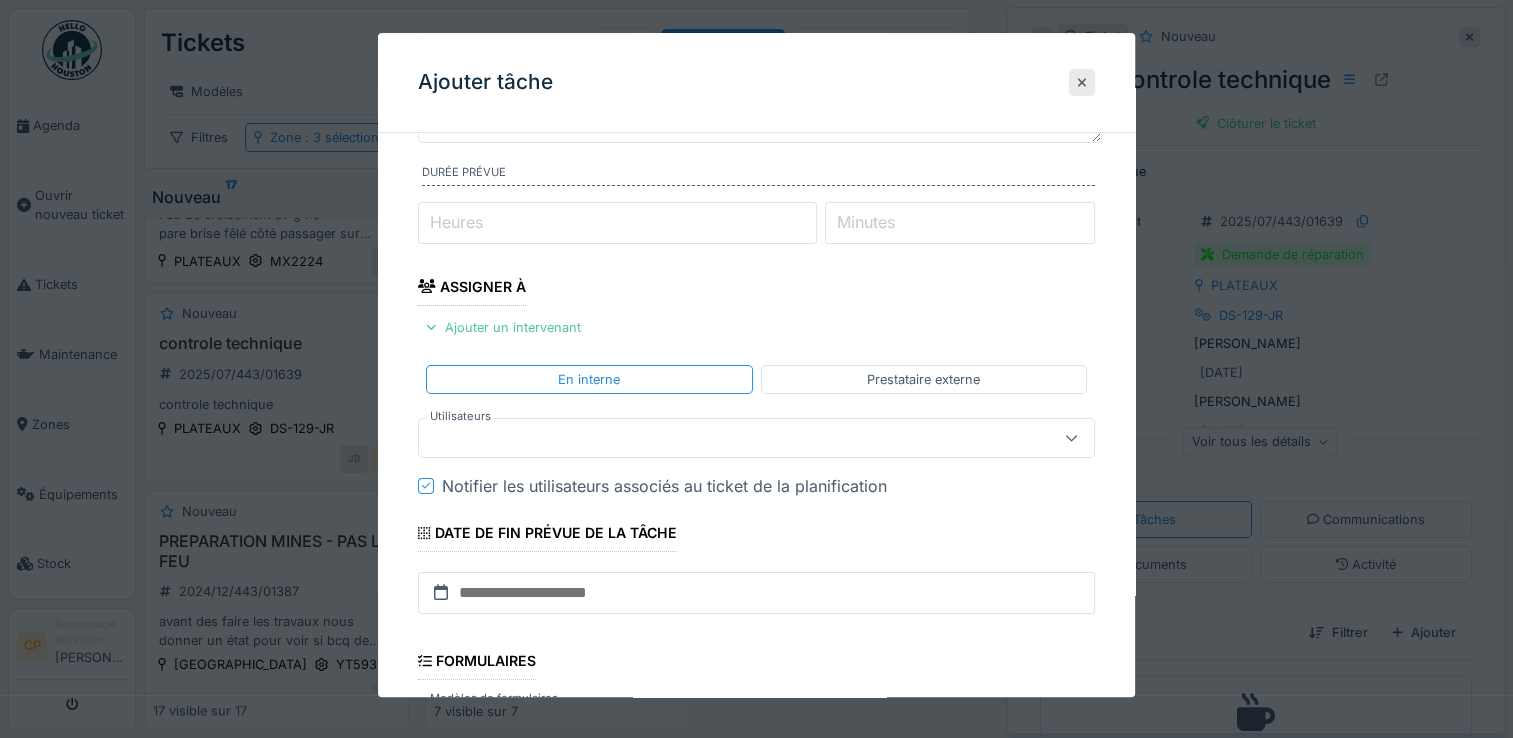 click at bounding box center (722, 438) 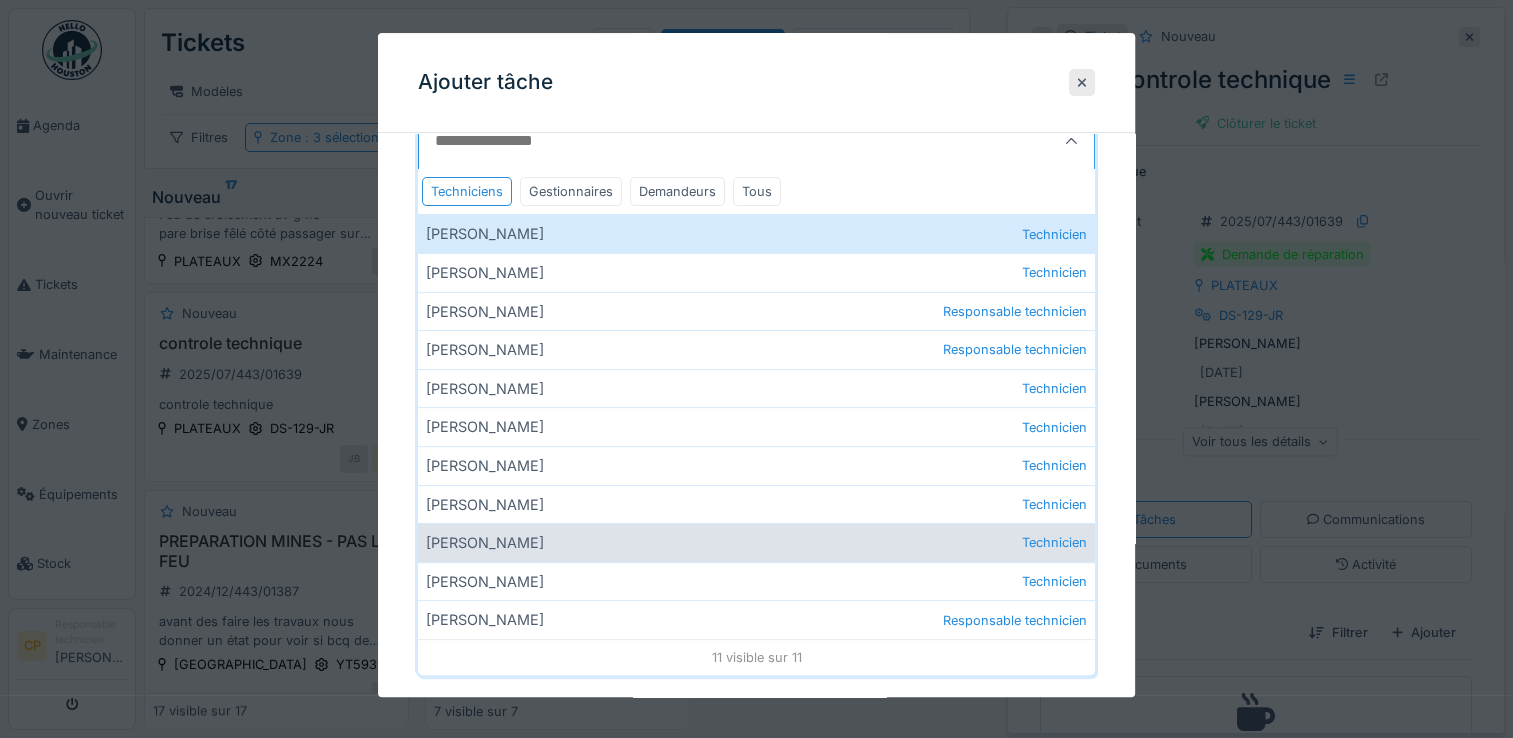 scroll, scrollTop: 507, scrollLeft: 0, axis: vertical 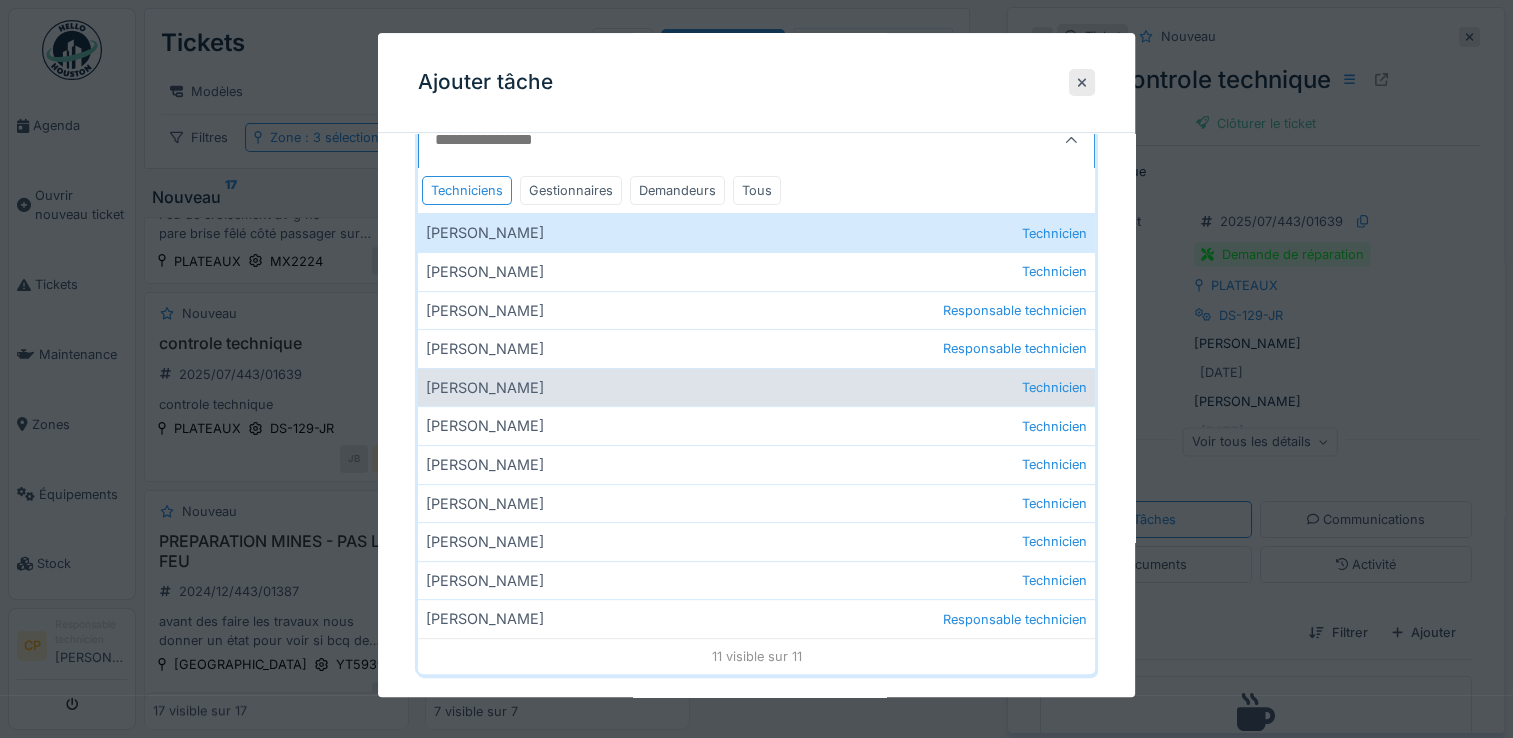 click on "[PERSON_NAME]   Technicien" at bounding box center (756, 387) 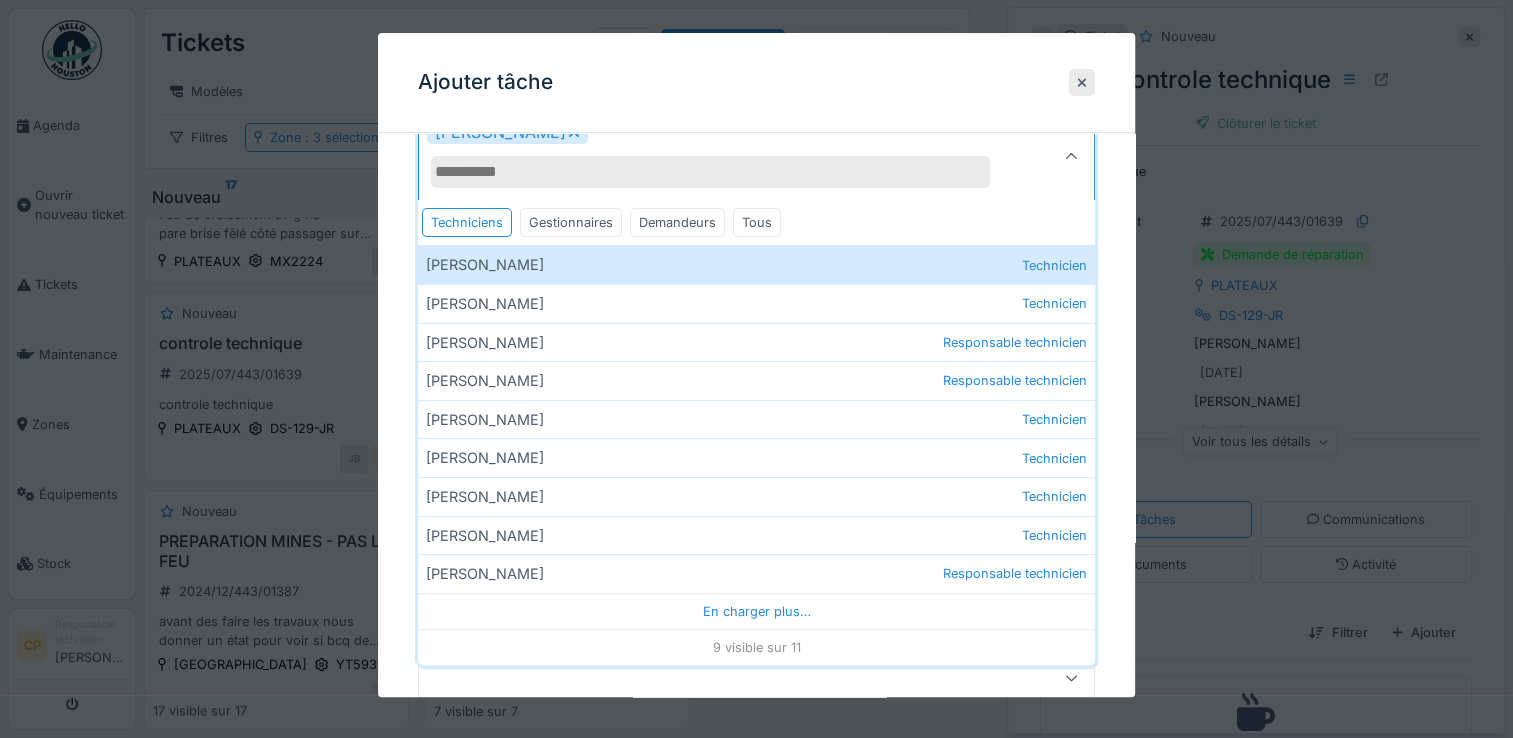 click 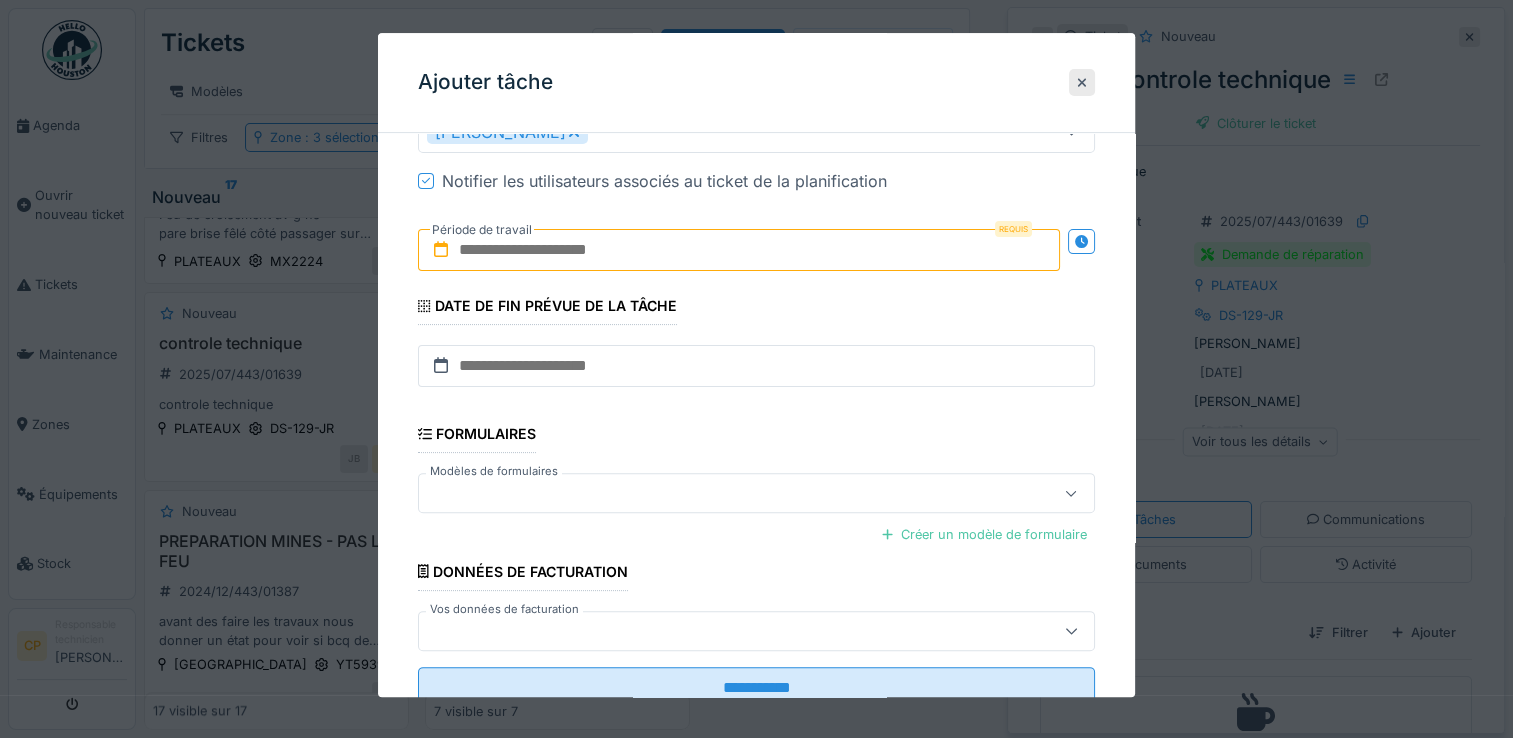 click at bounding box center (739, 250) 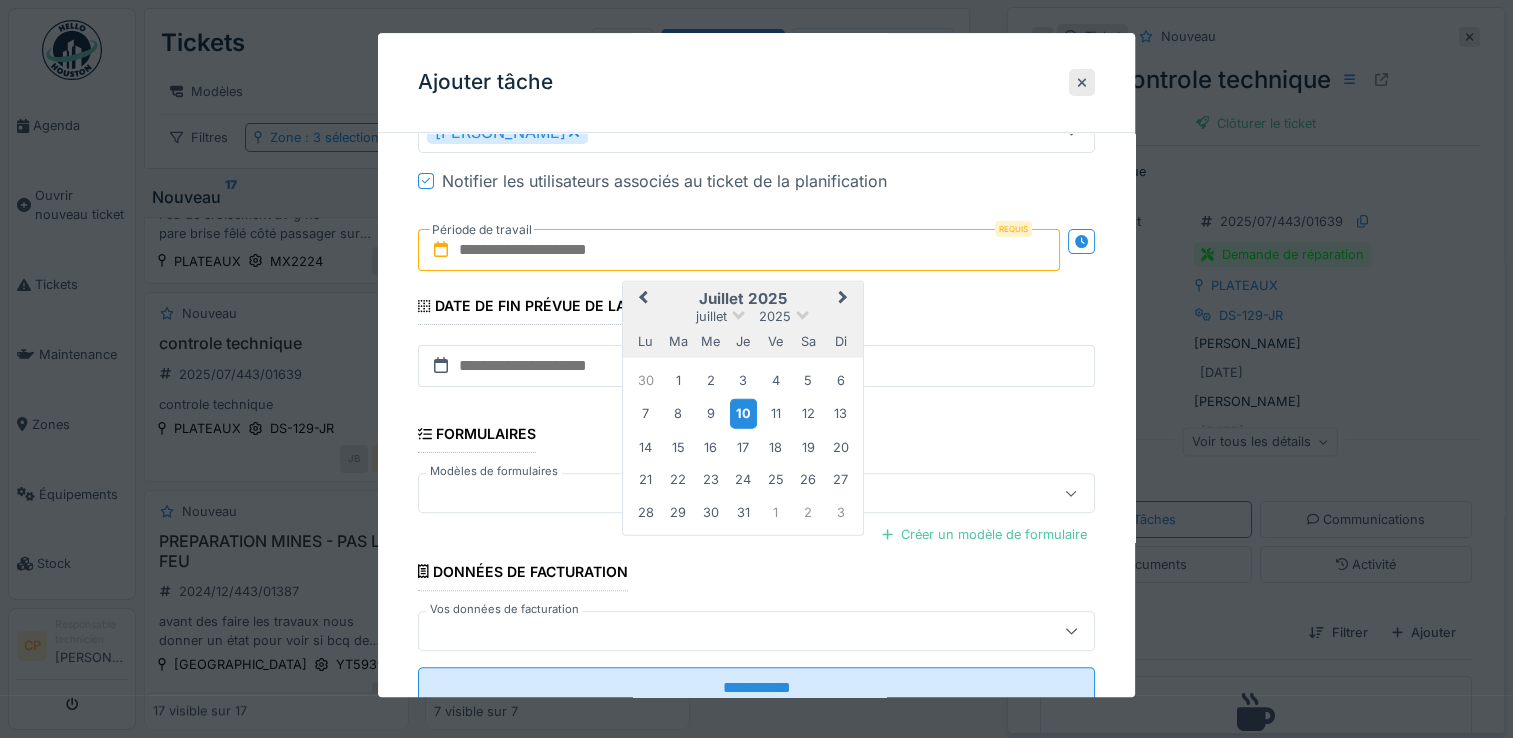 click on "10" at bounding box center (743, 413) 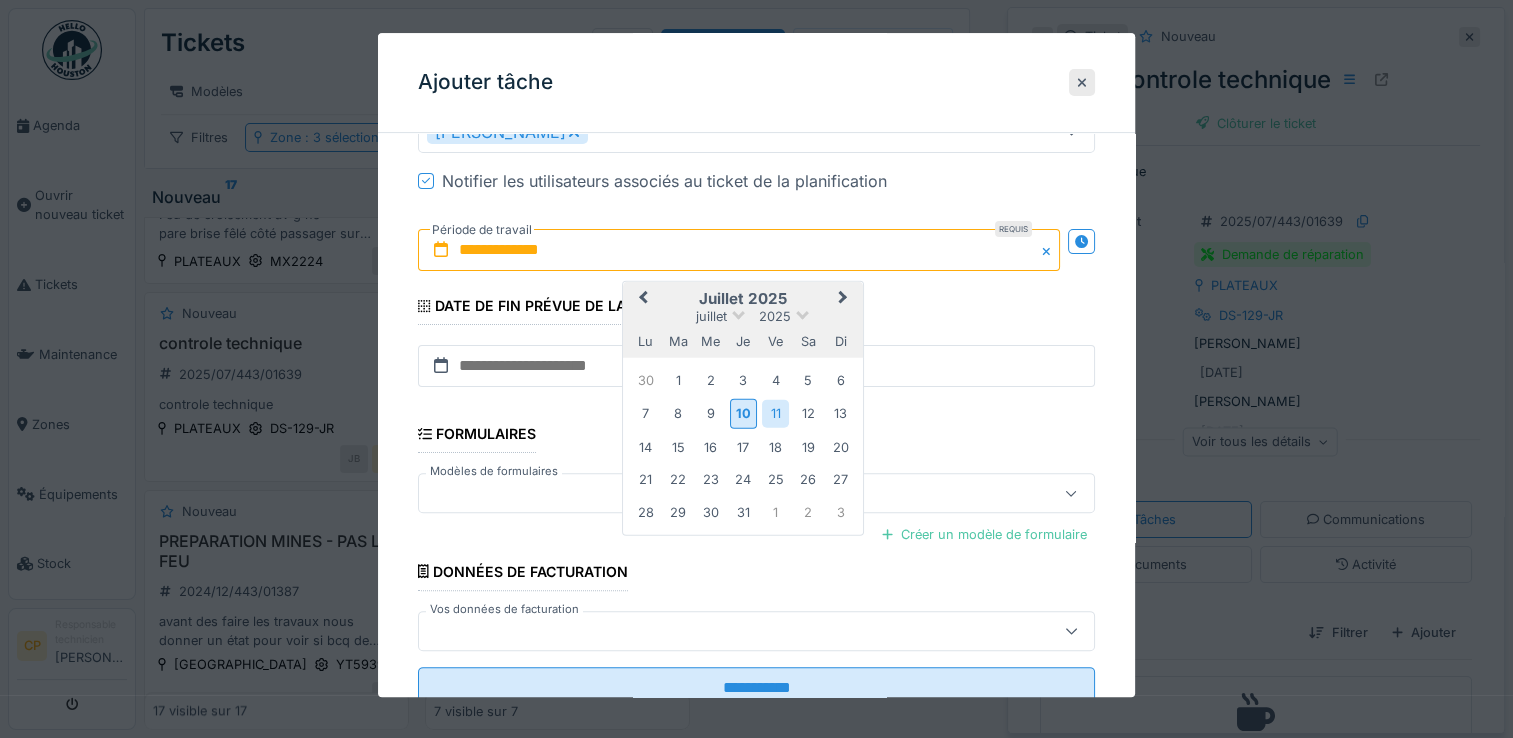 click on "11" at bounding box center (775, 413) 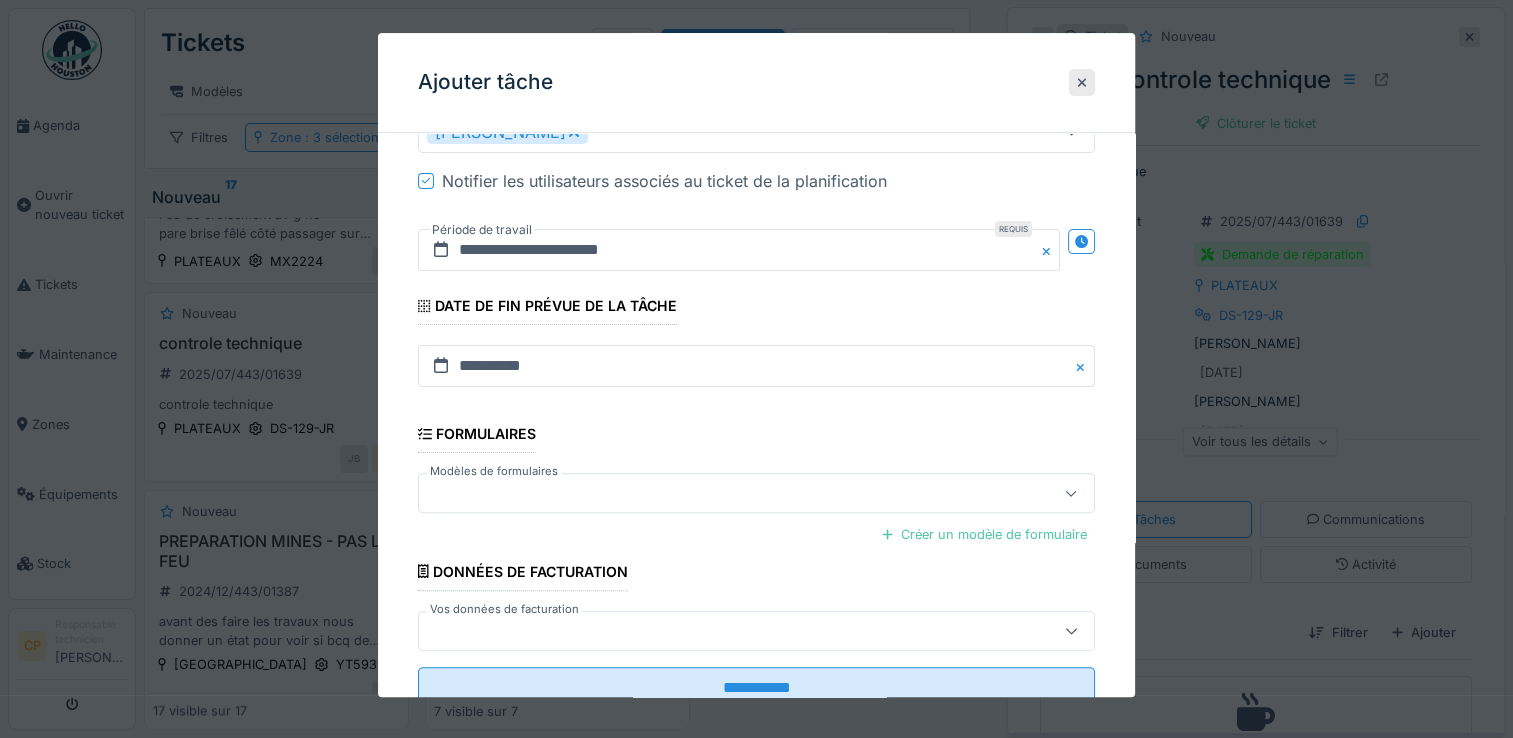 scroll, scrollTop: 569, scrollLeft: 0, axis: vertical 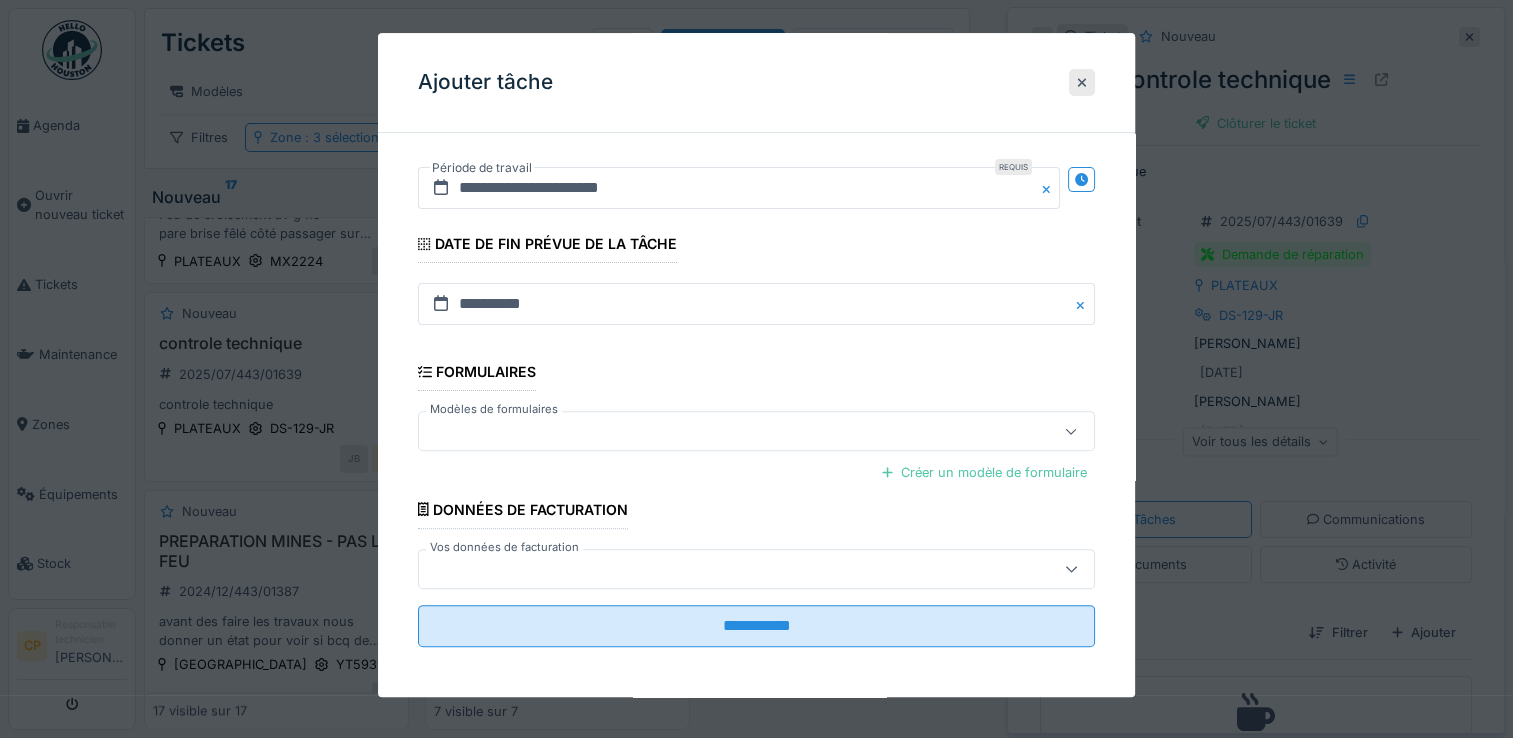 click at bounding box center [722, 432] 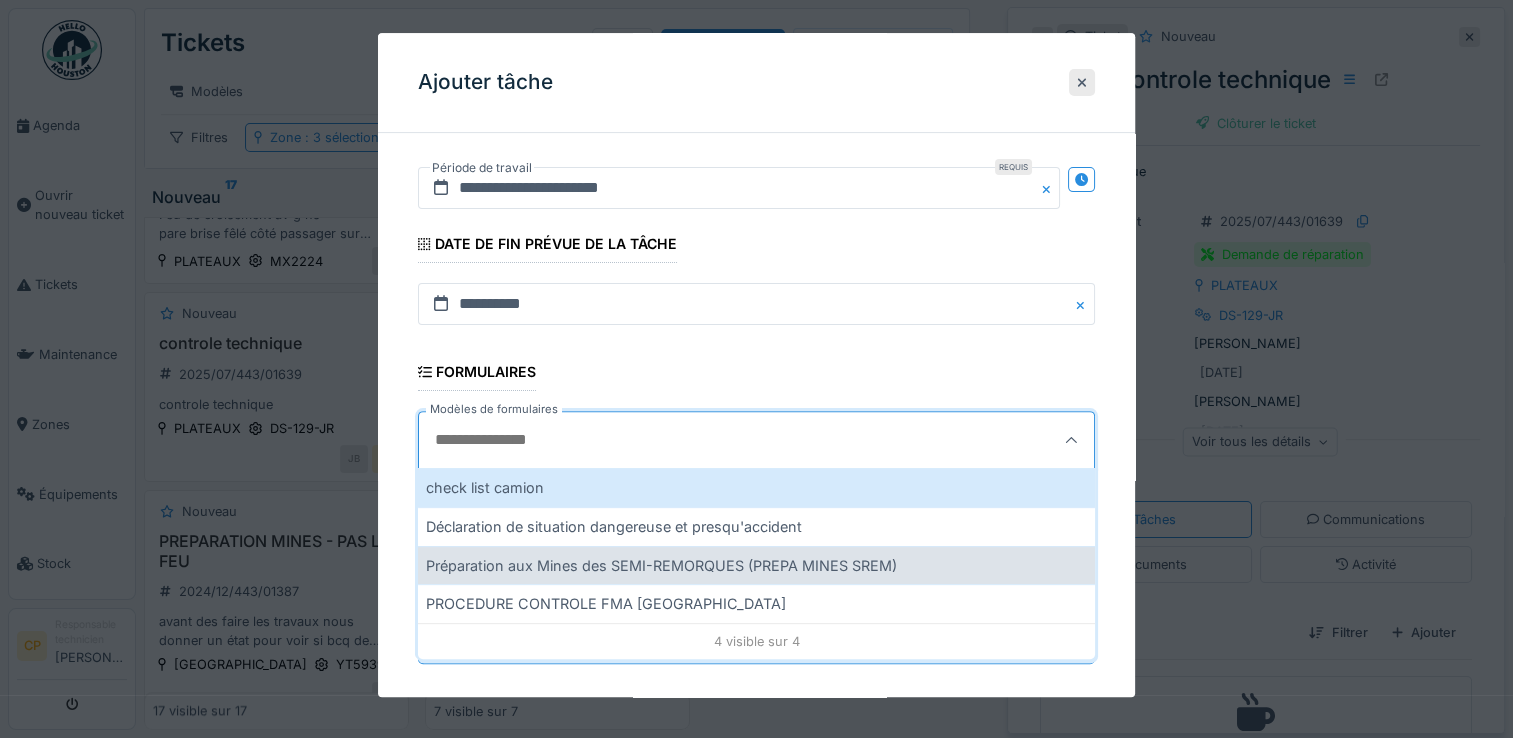 click on "Préparation aux Mines des SEMI-REMORQUES (PREPA MINES SREM)" at bounding box center (756, 565) 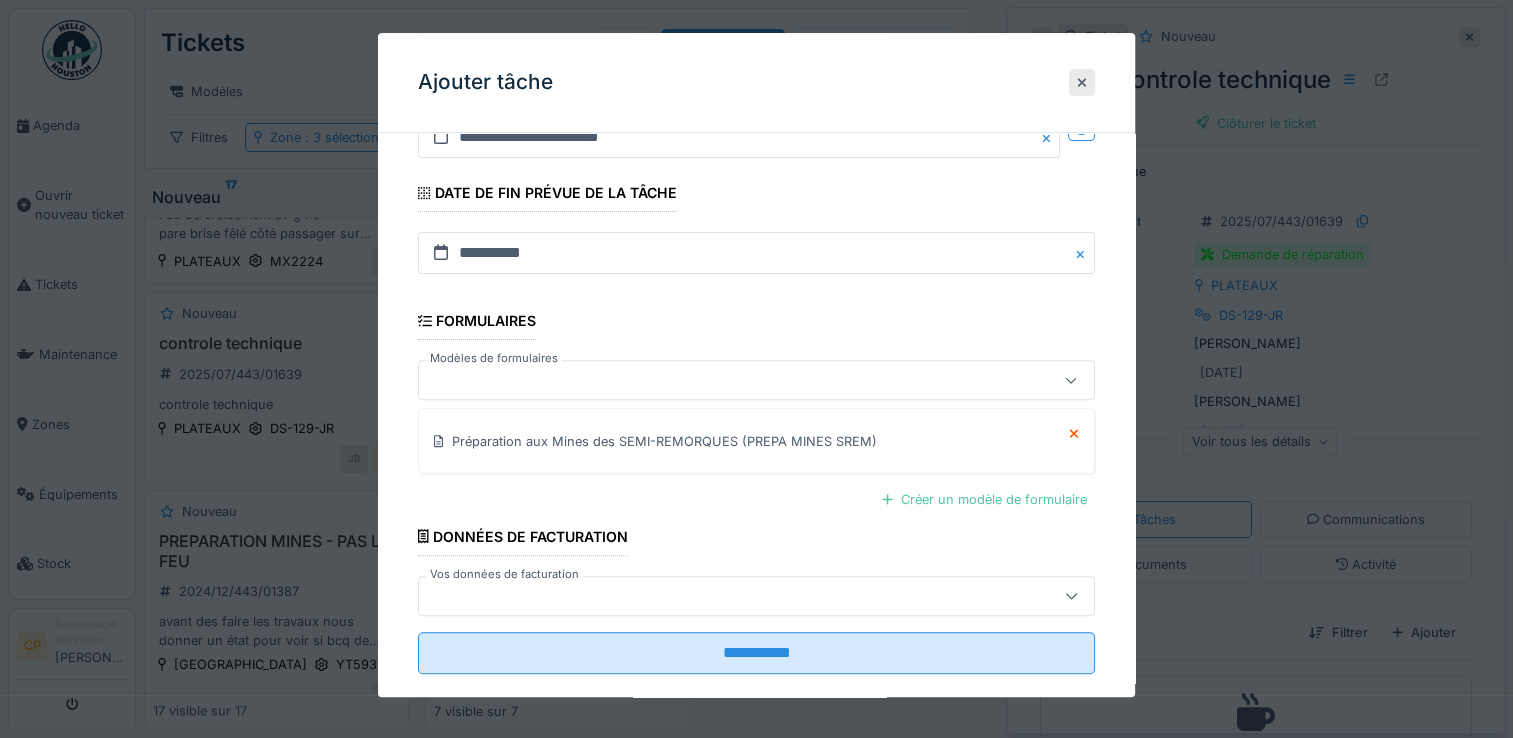 scroll, scrollTop: 647, scrollLeft: 0, axis: vertical 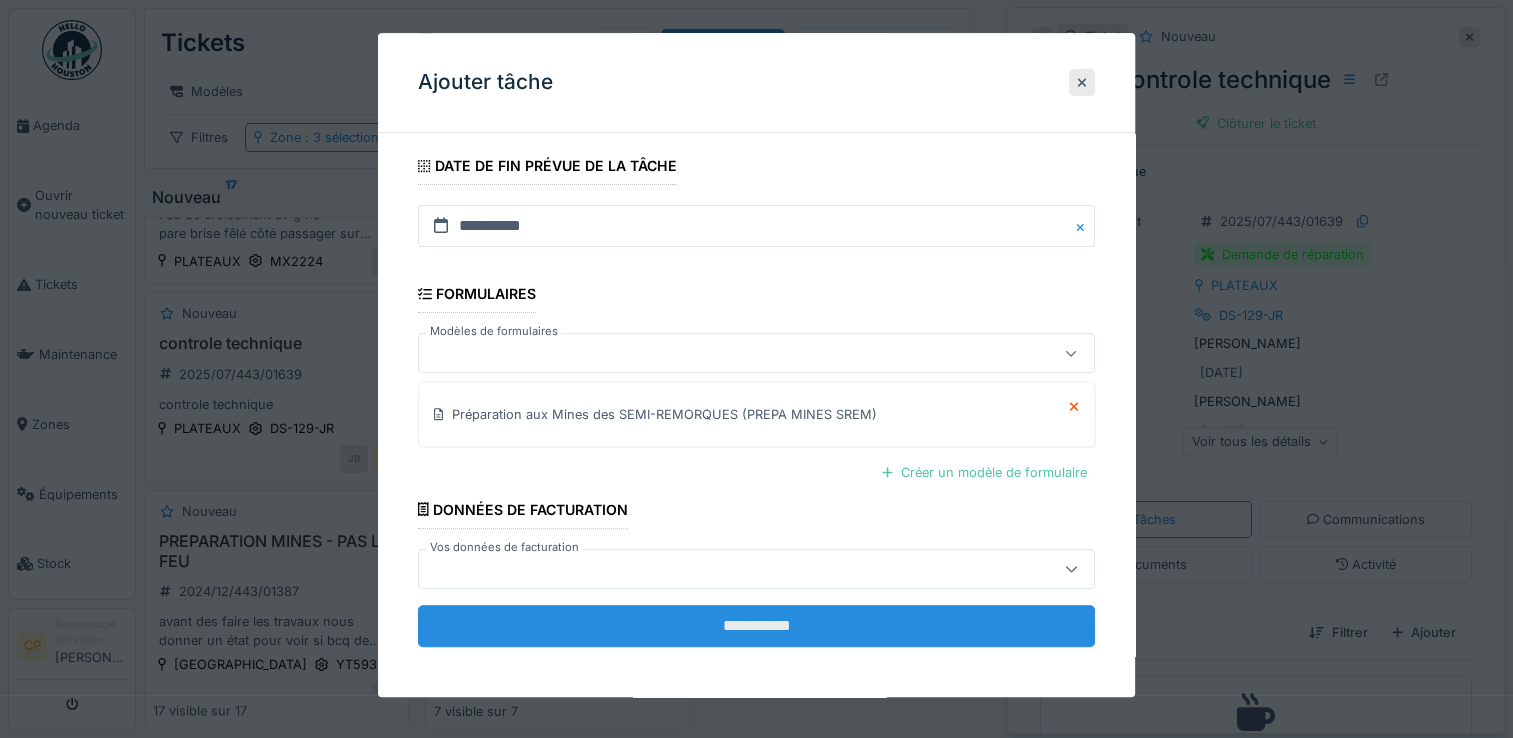 click on "**********" at bounding box center (756, 626) 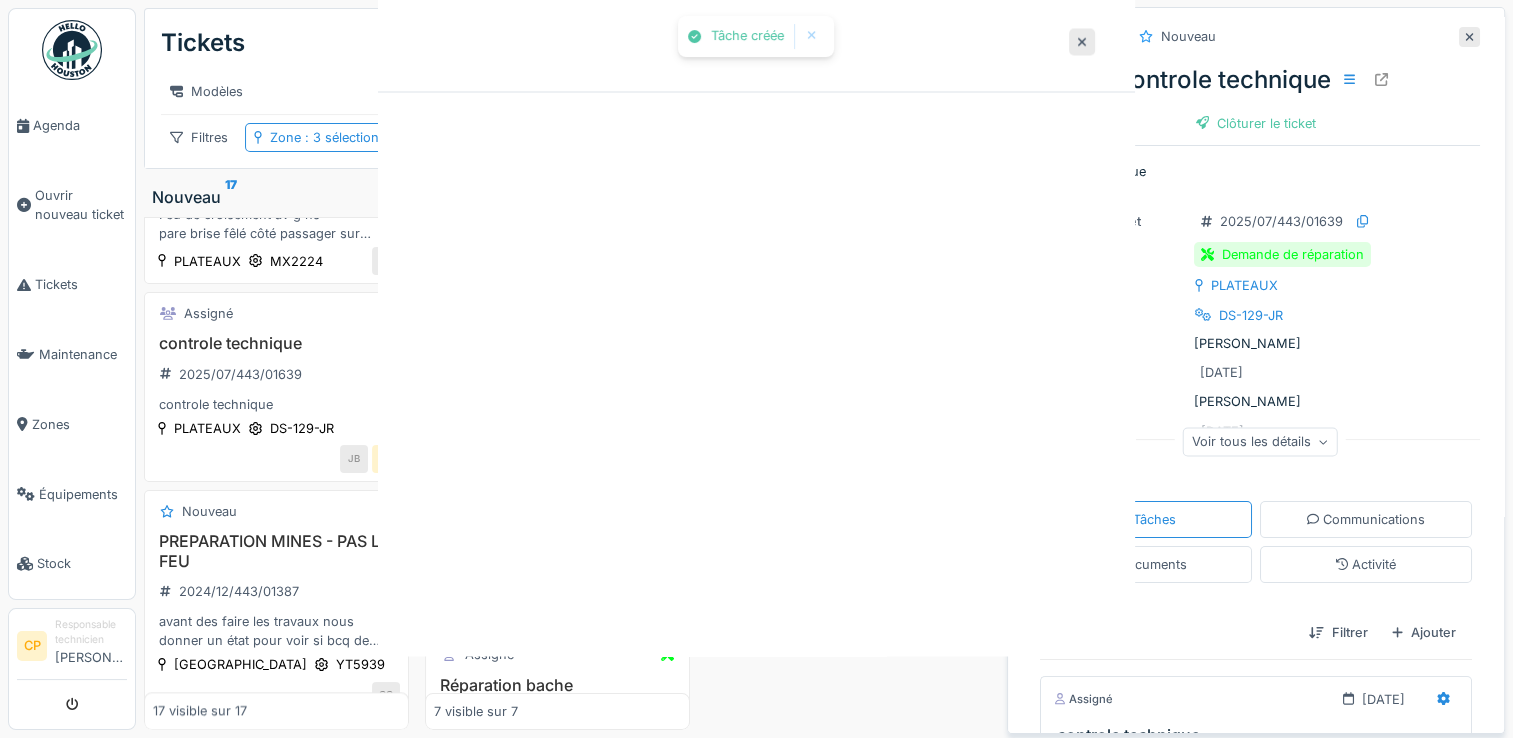 scroll, scrollTop: 0, scrollLeft: 0, axis: both 